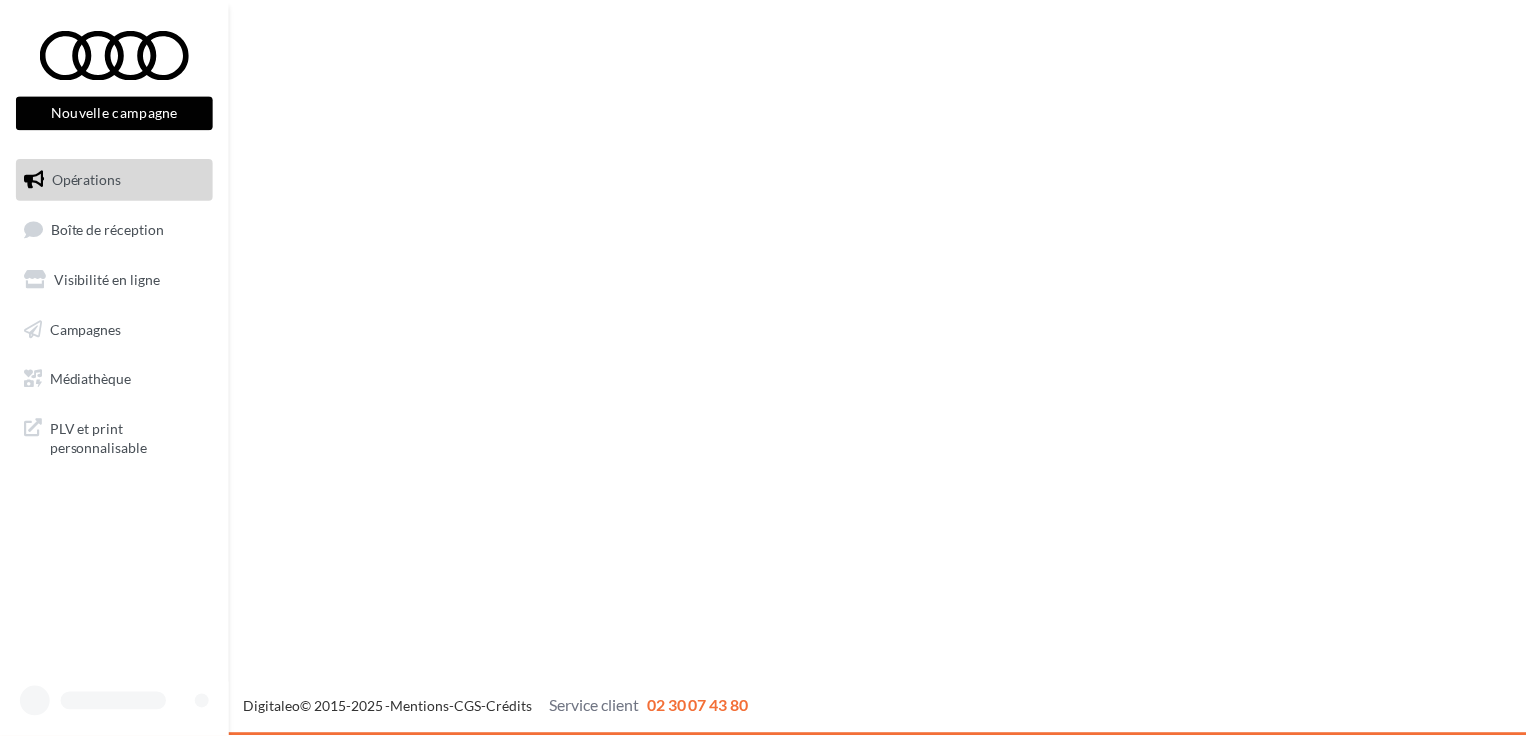 scroll, scrollTop: 0, scrollLeft: 0, axis: both 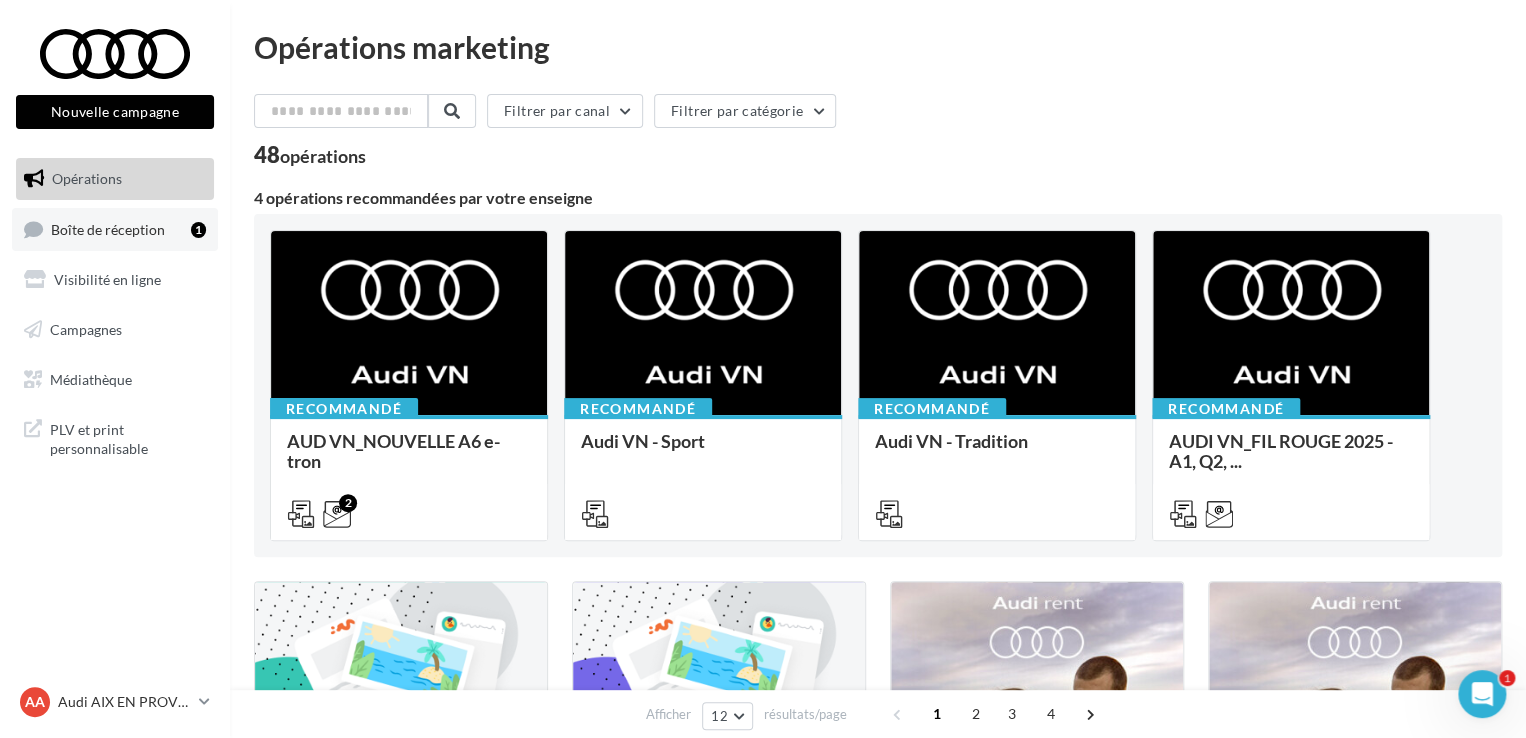 click on "Boîte de réception" at bounding box center [108, 228] 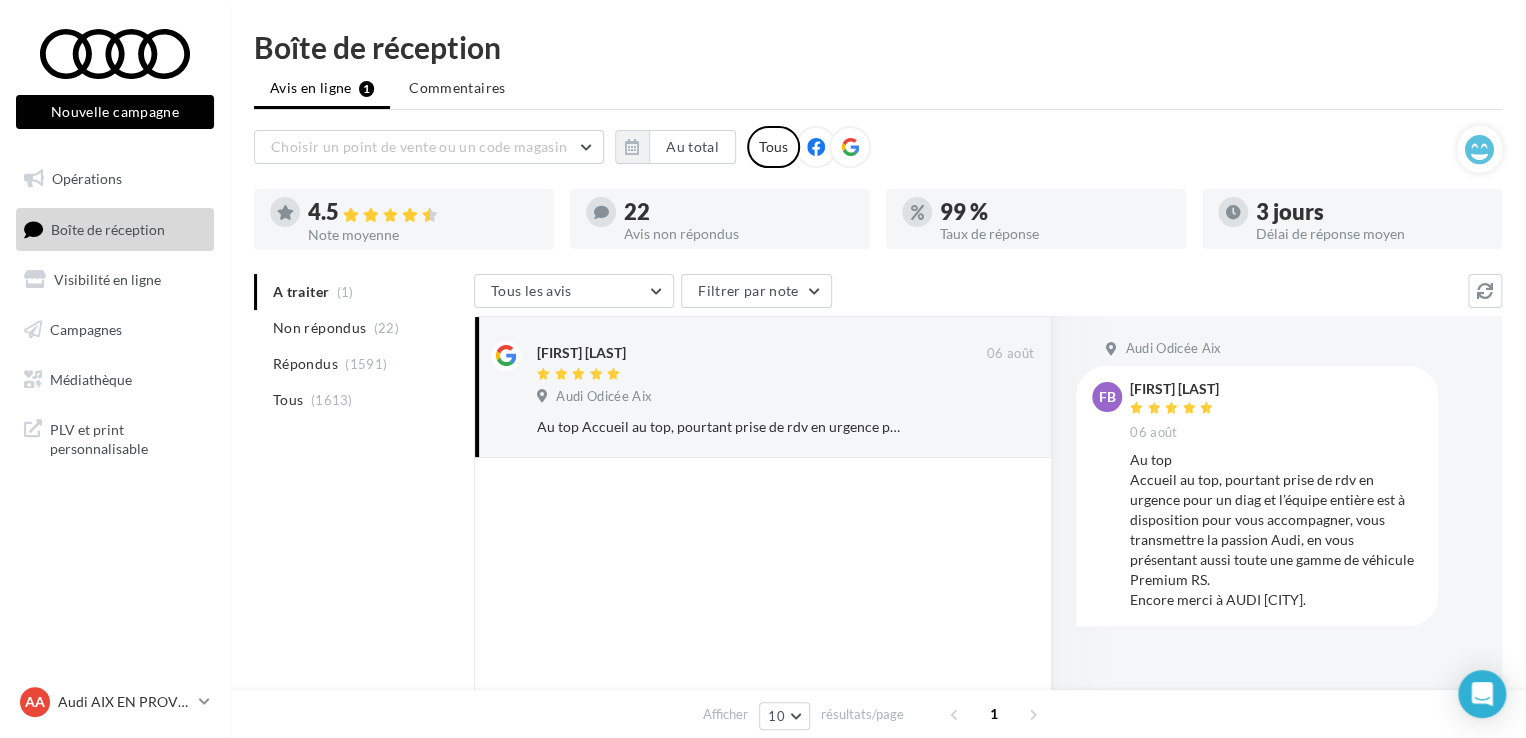scroll, scrollTop: 66, scrollLeft: 0, axis: vertical 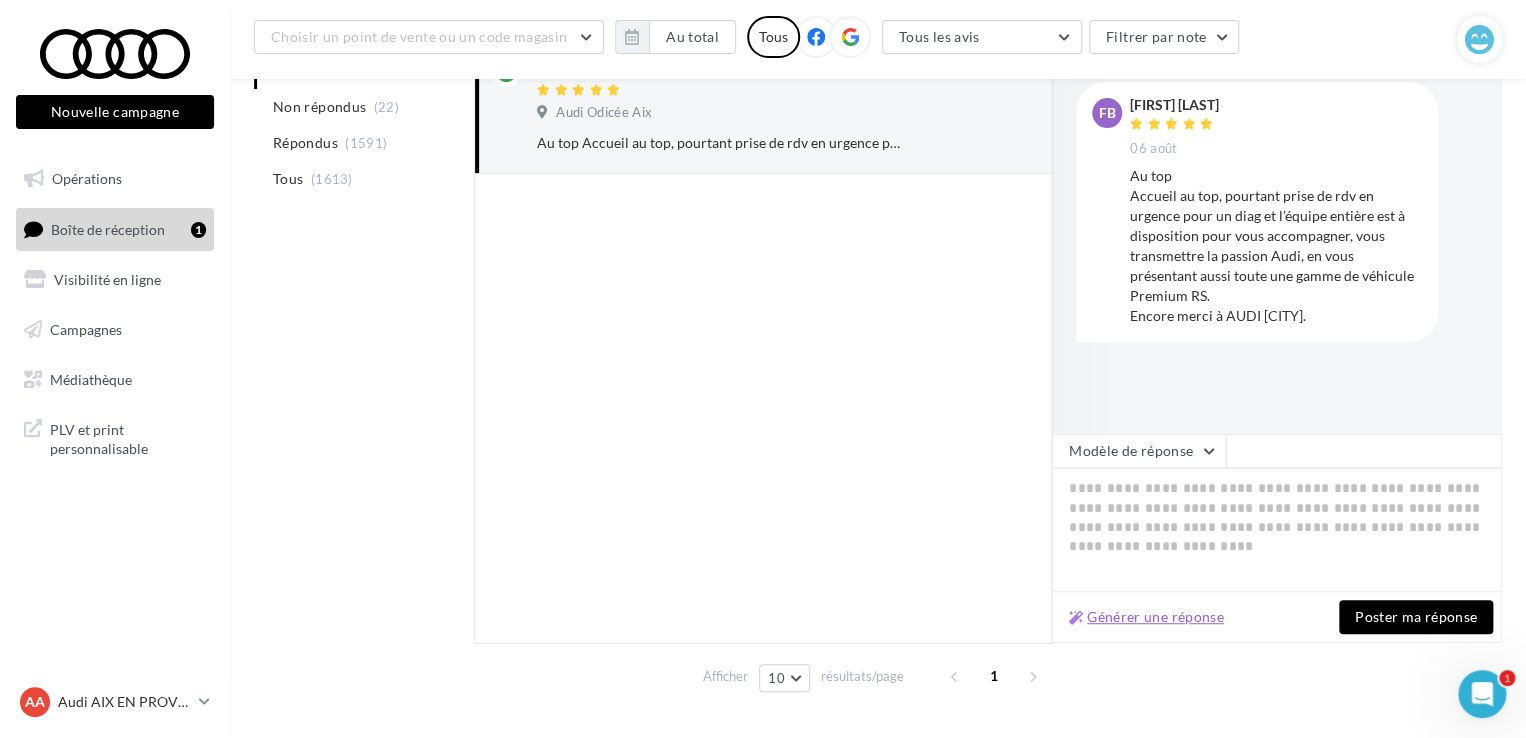 click on "Générer une réponse" at bounding box center [1146, 617] 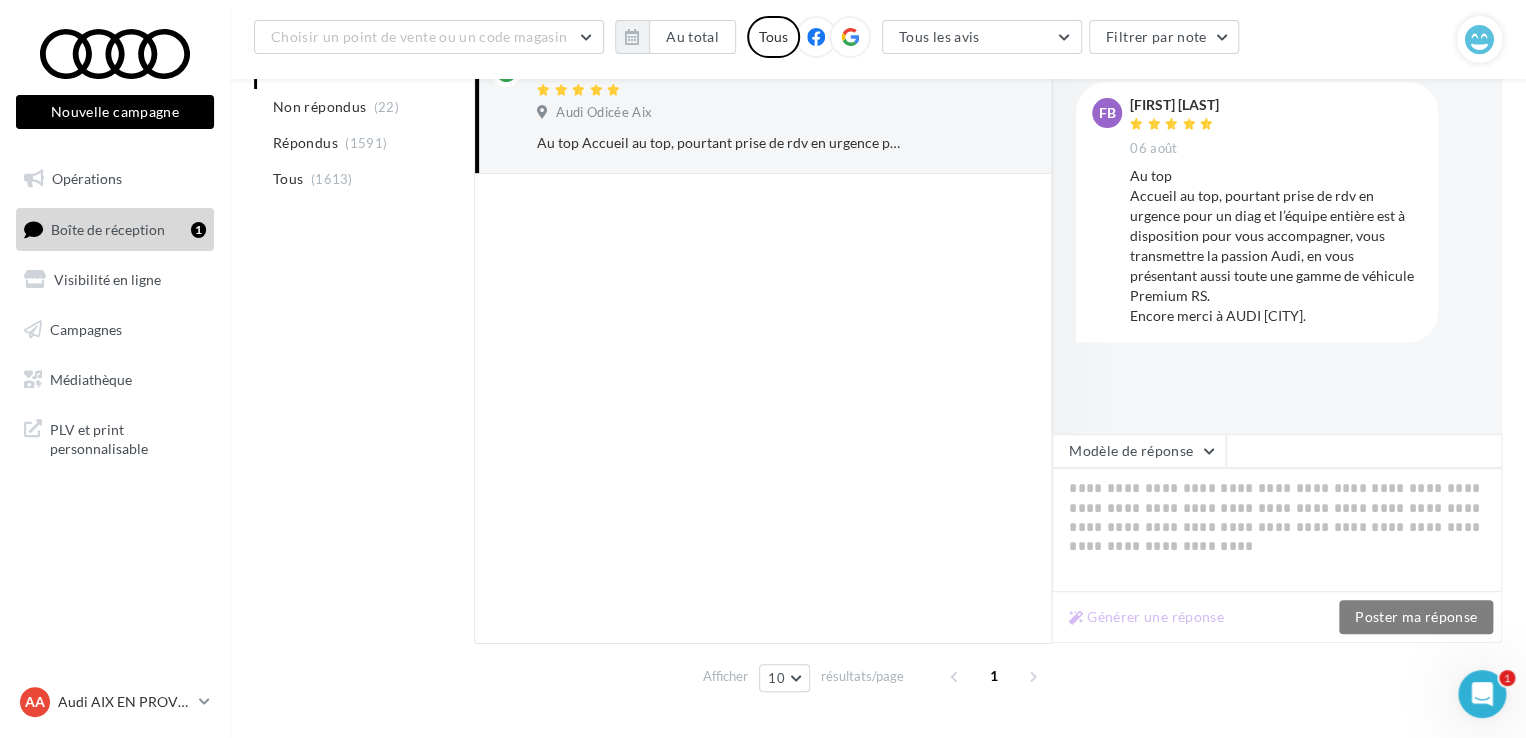 type on "**********" 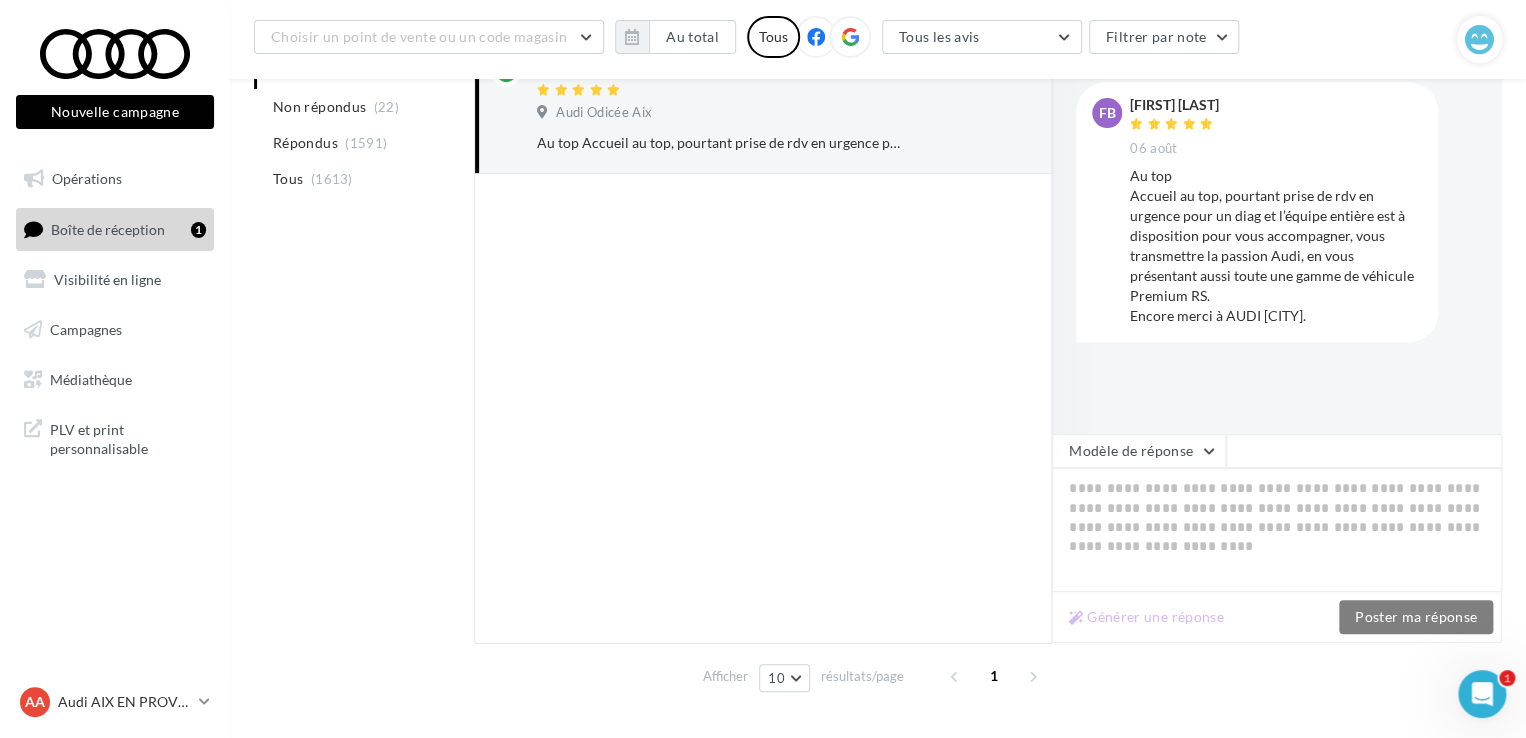 type on "**********" 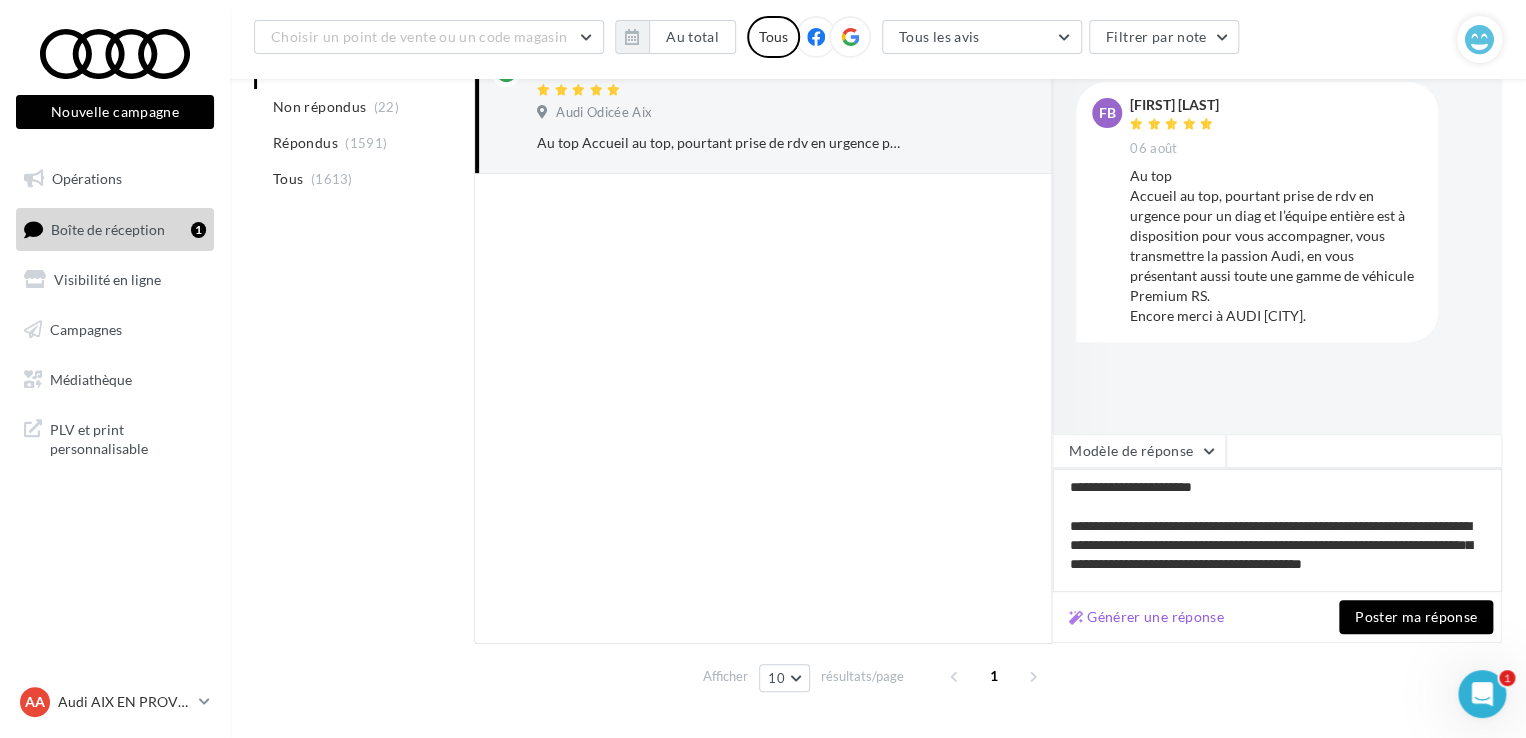 click on "**********" at bounding box center [1277, 530] 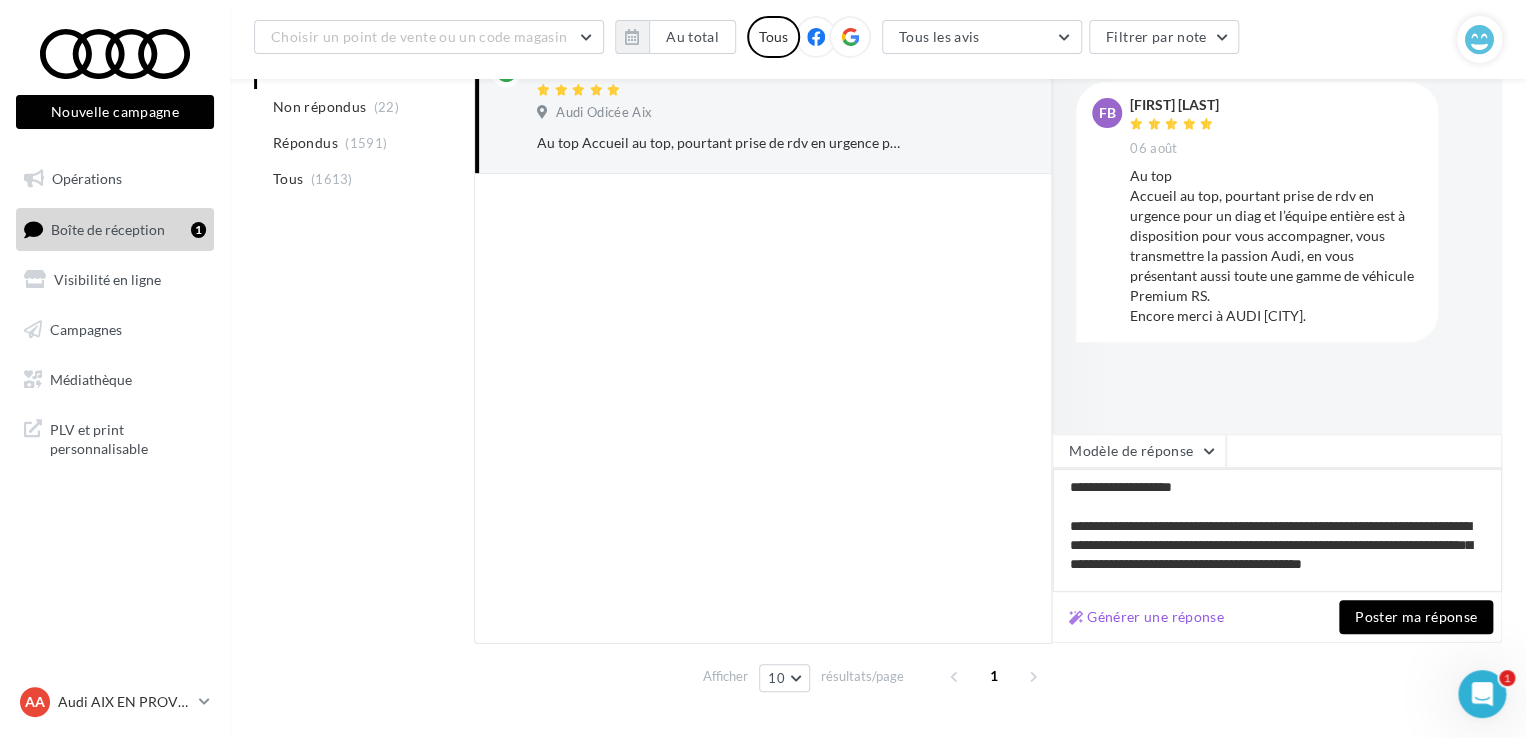 type on "**********" 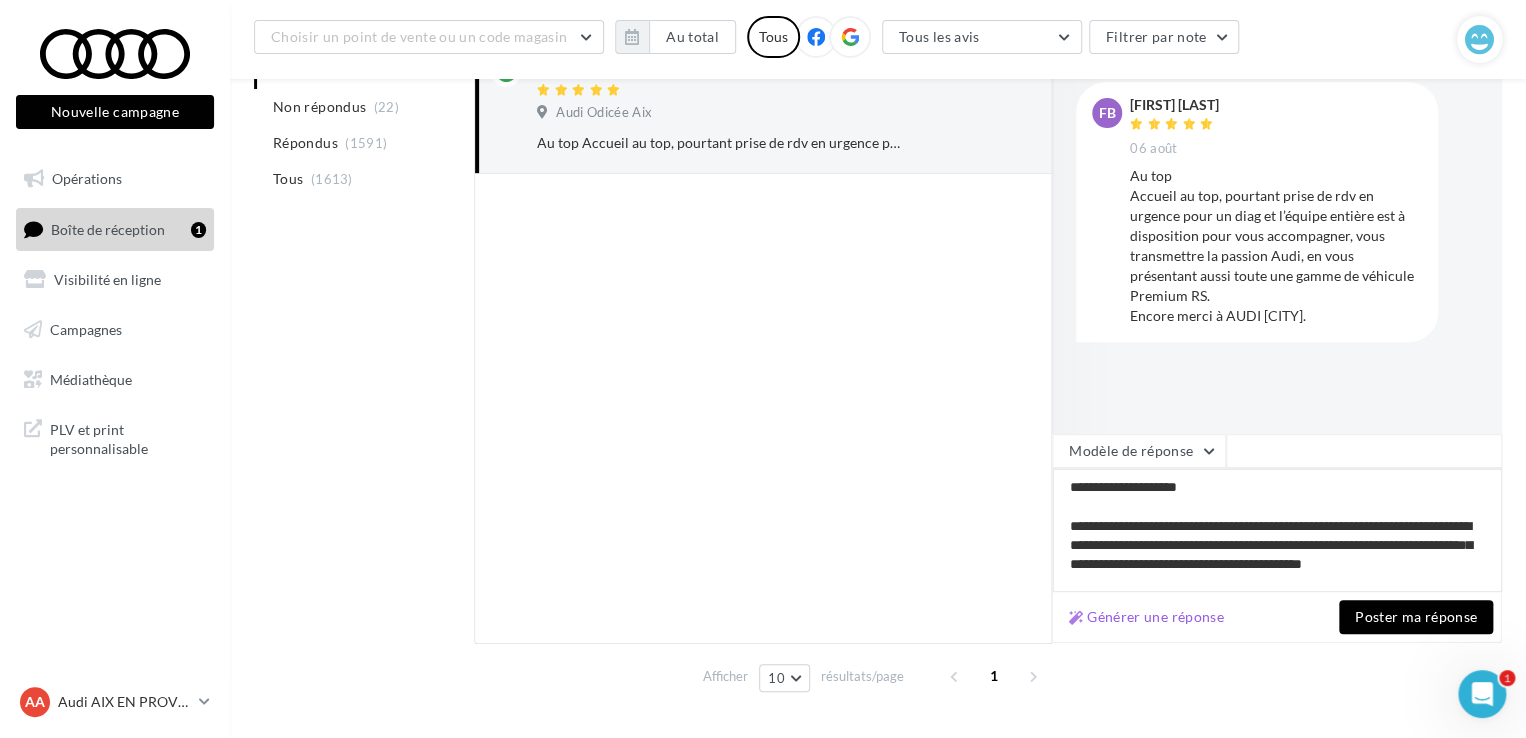 type on "**********" 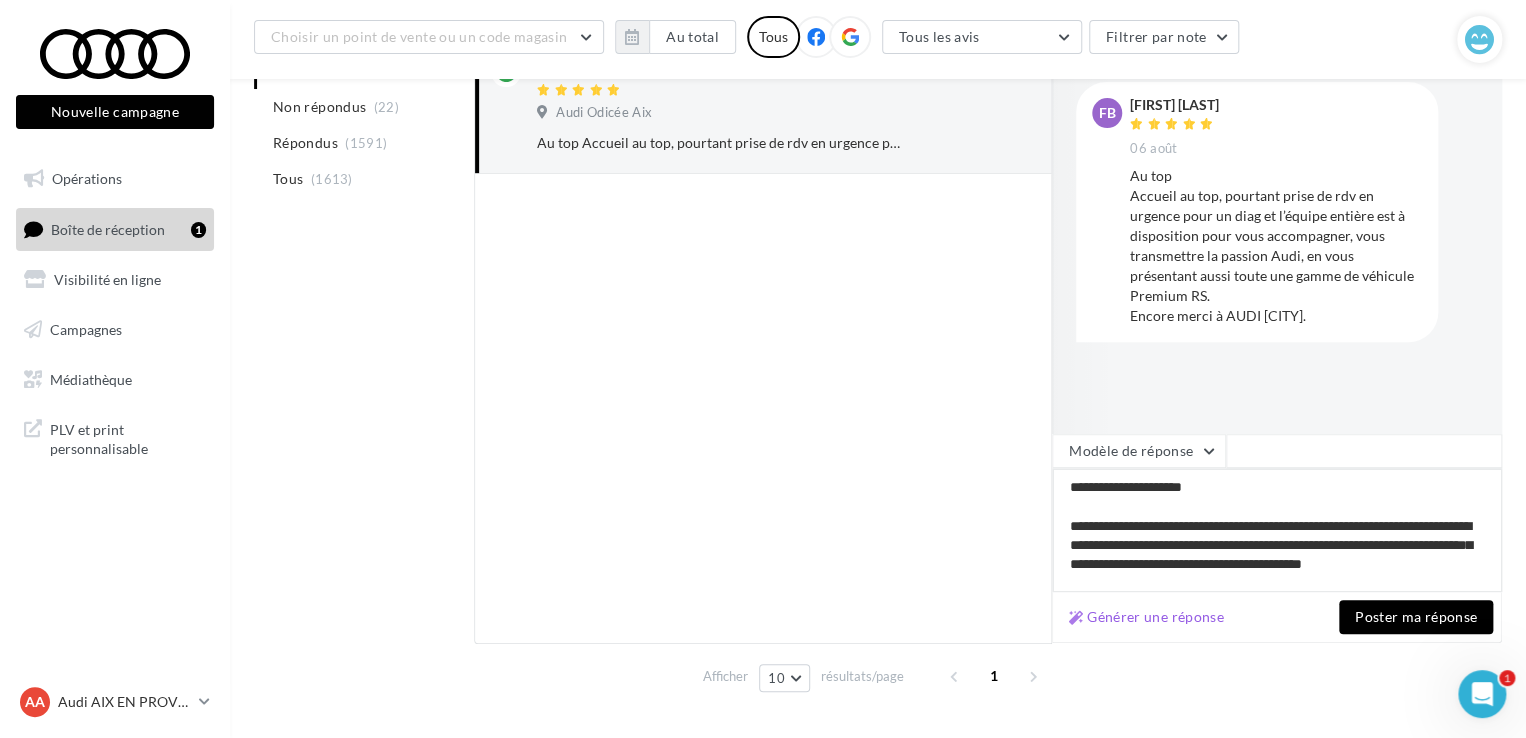 type on "**********" 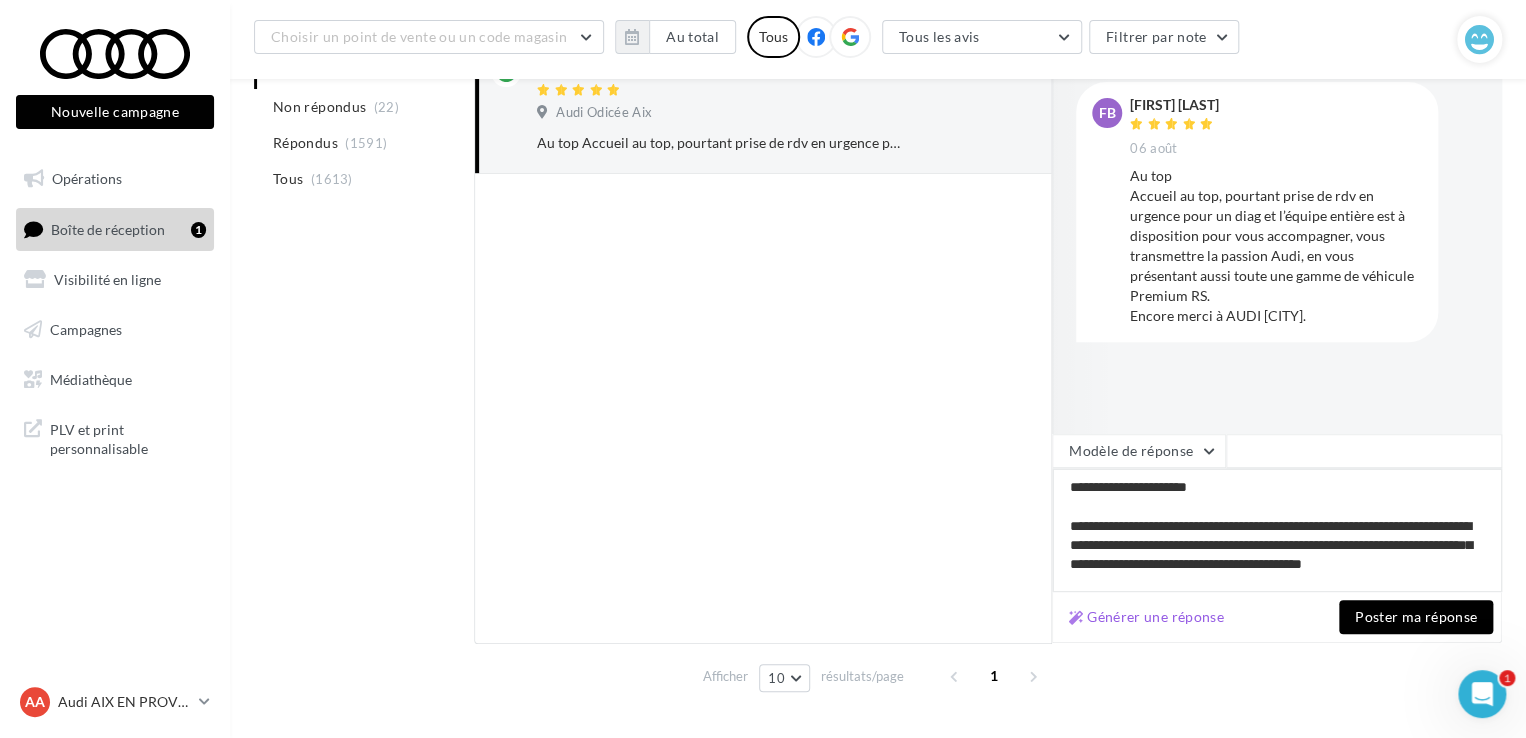 type on "**********" 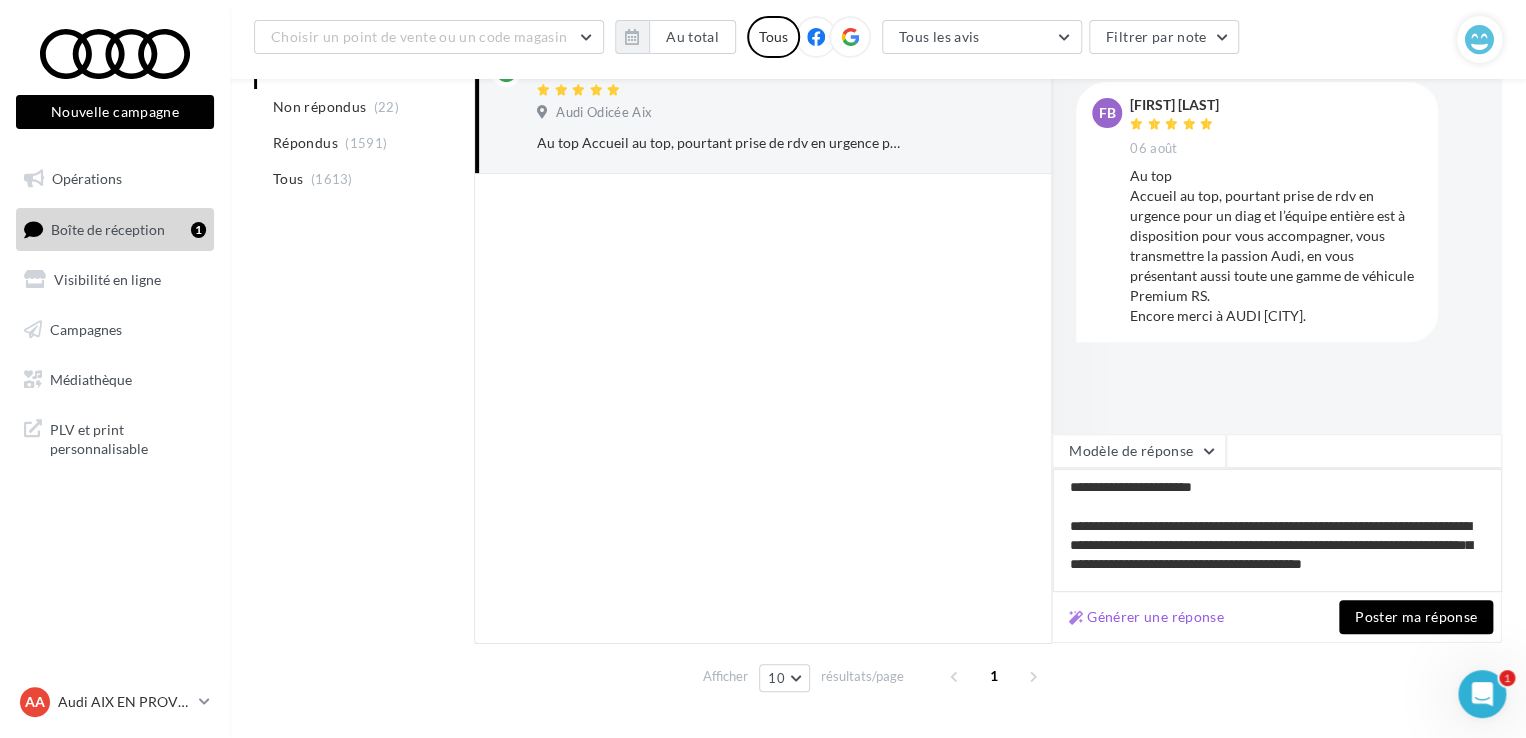 type on "**********" 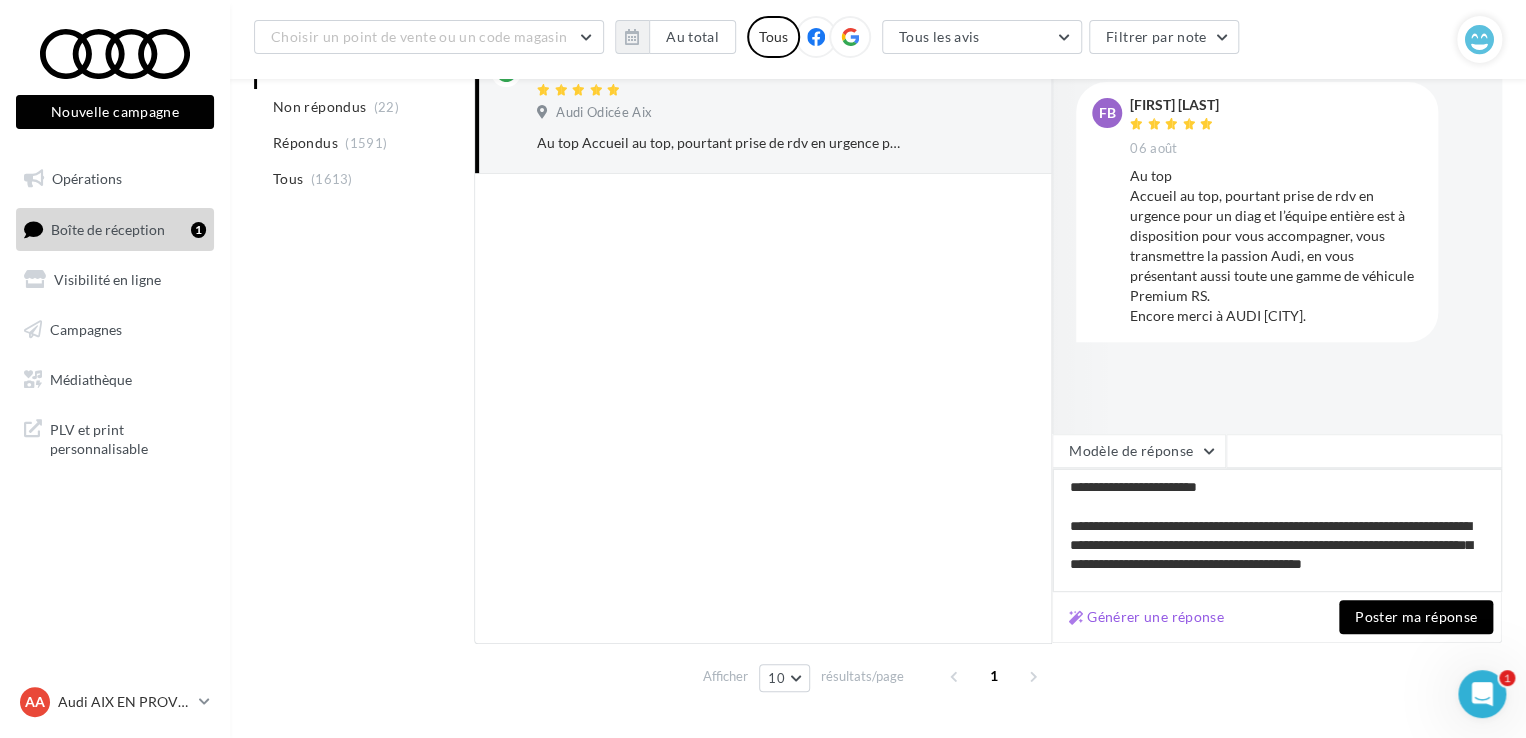 type on "**********" 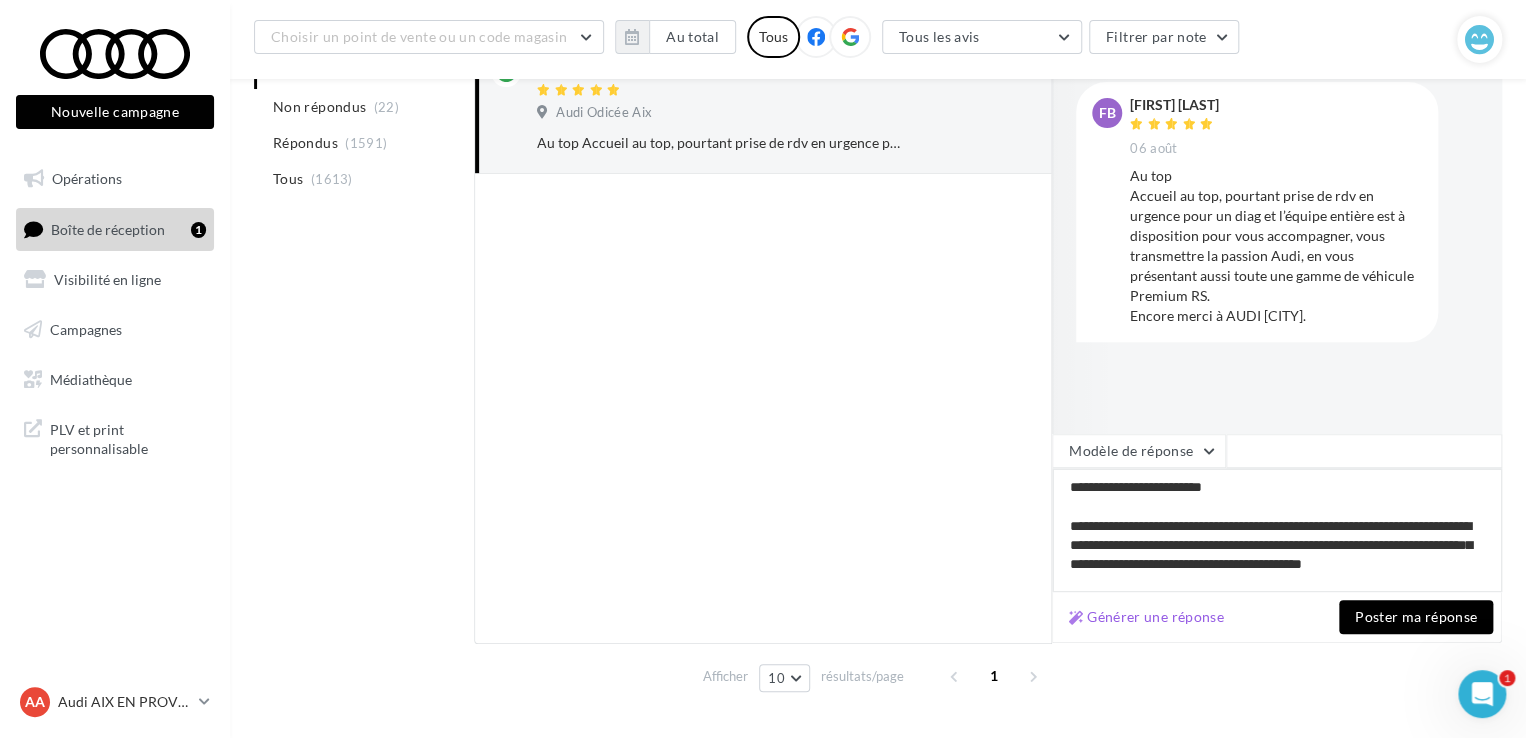 type on "**********" 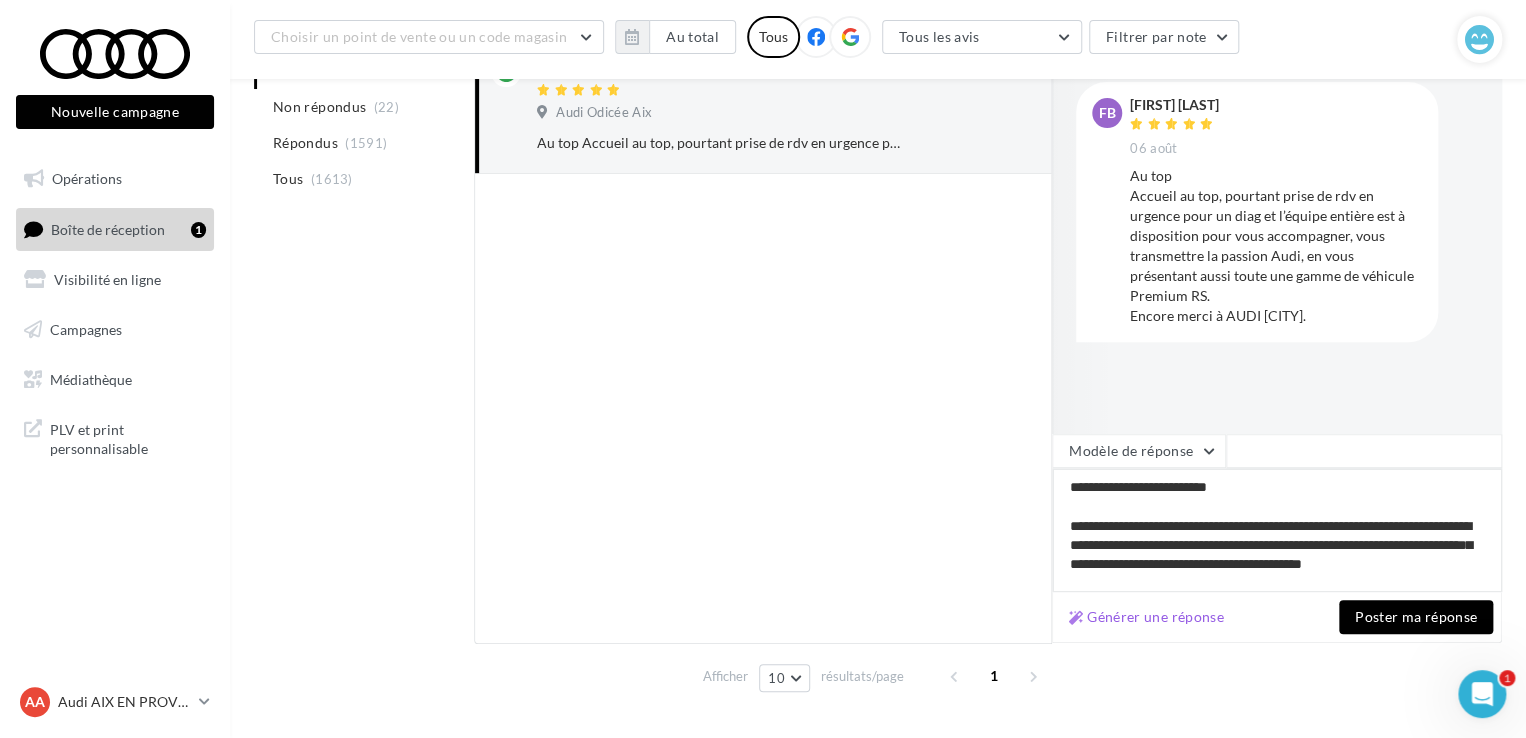 click on "**********" at bounding box center [1277, 530] 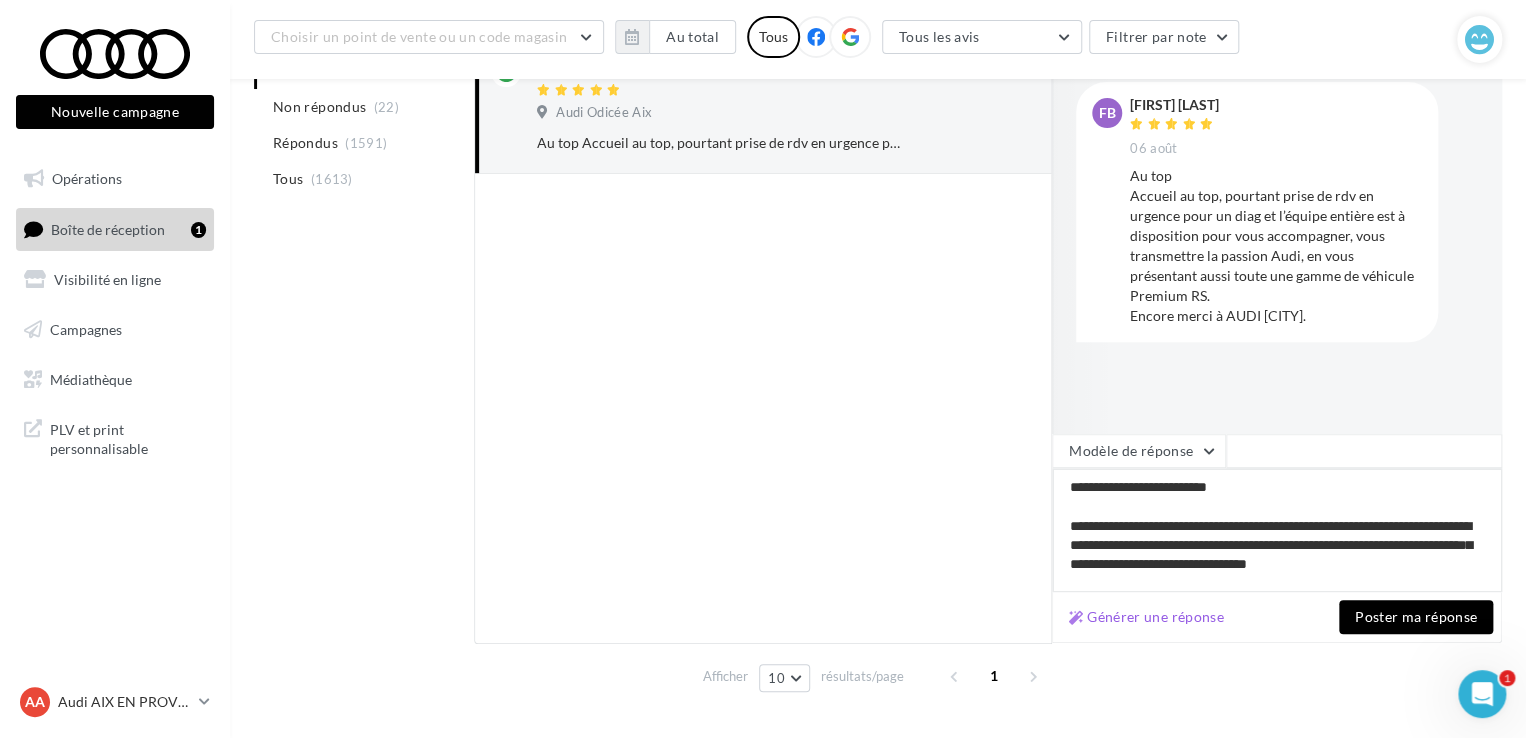 scroll, scrollTop: 68, scrollLeft: 0, axis: vertical 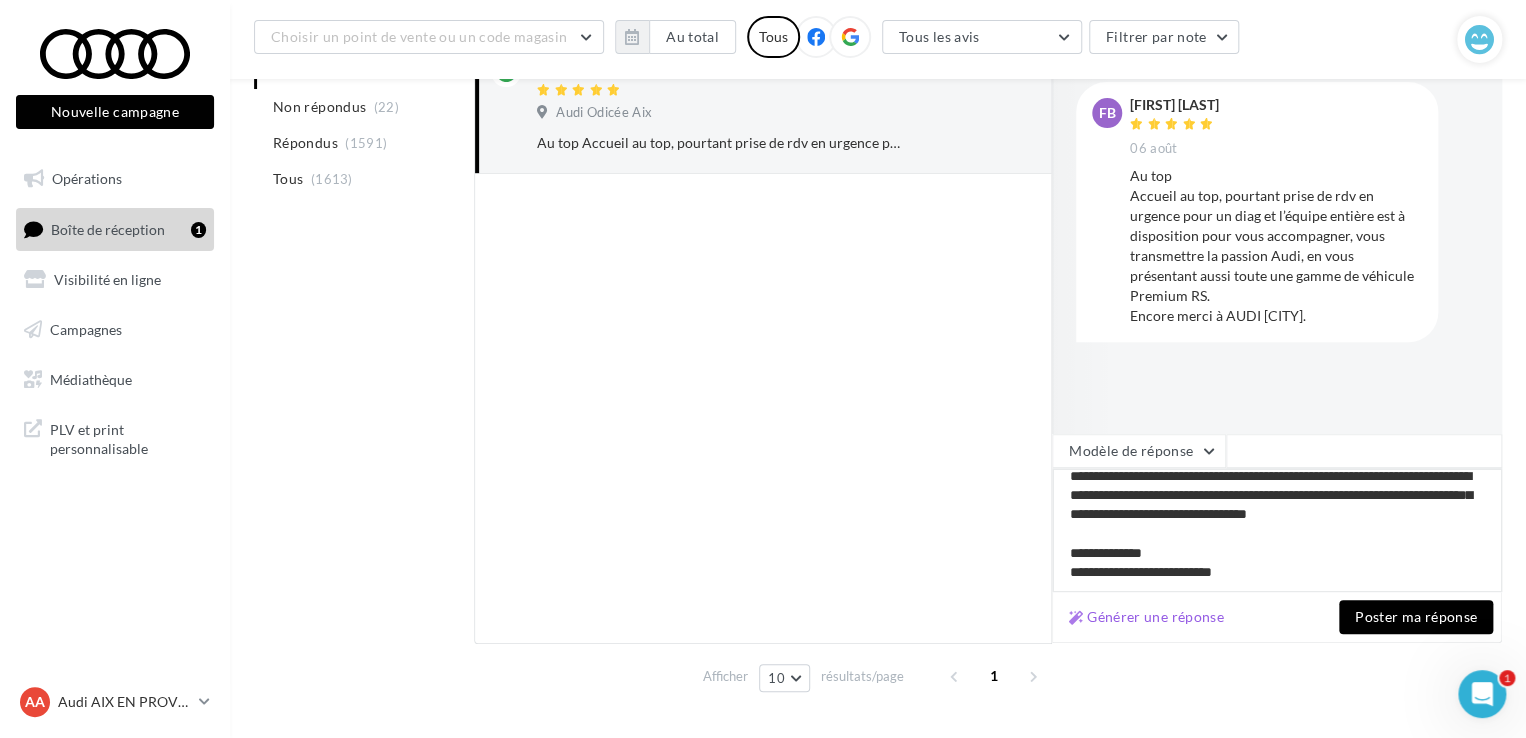 click on "**********" at bounding box center [1277, 530] 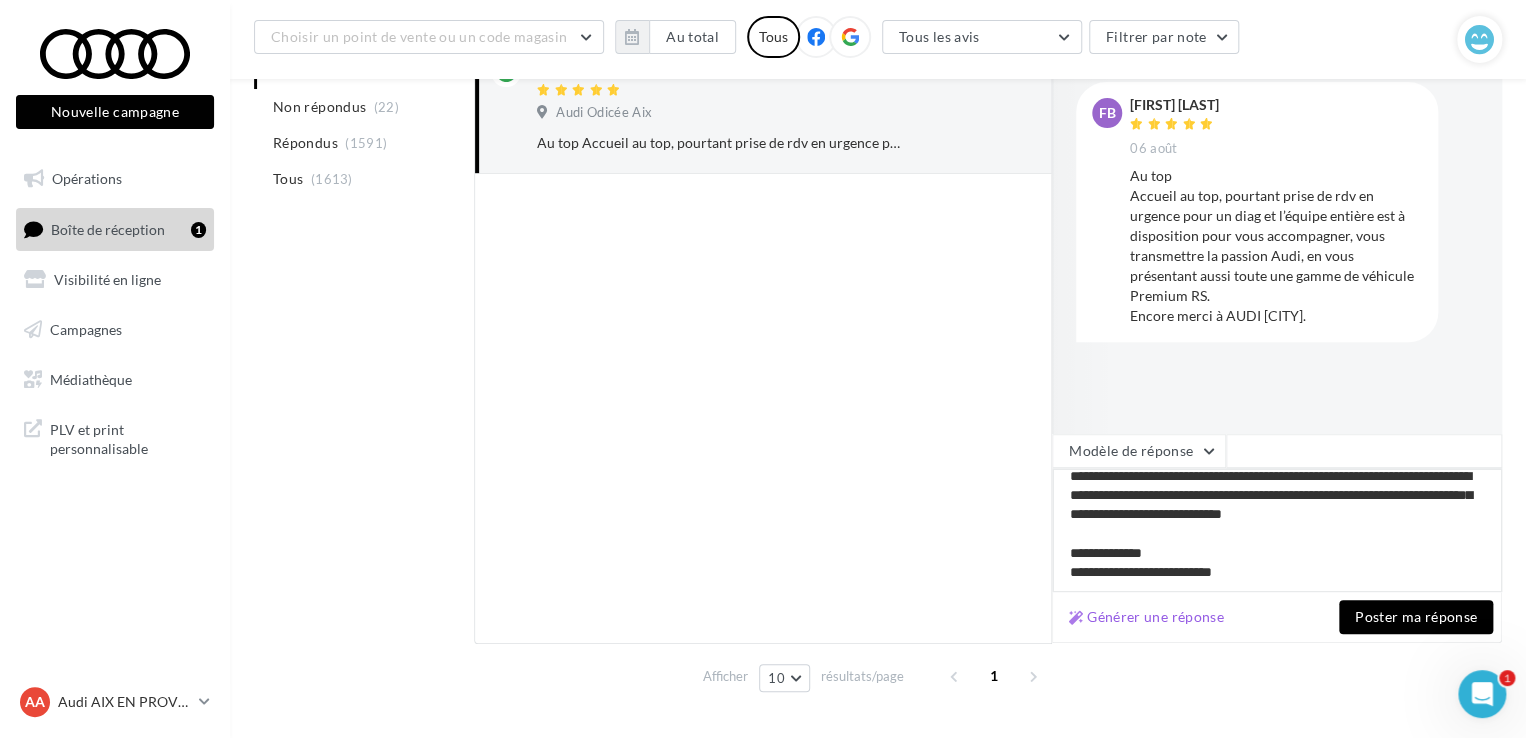 scroll, scrollTop: 49, scrollLeft: 0, axis: vertical 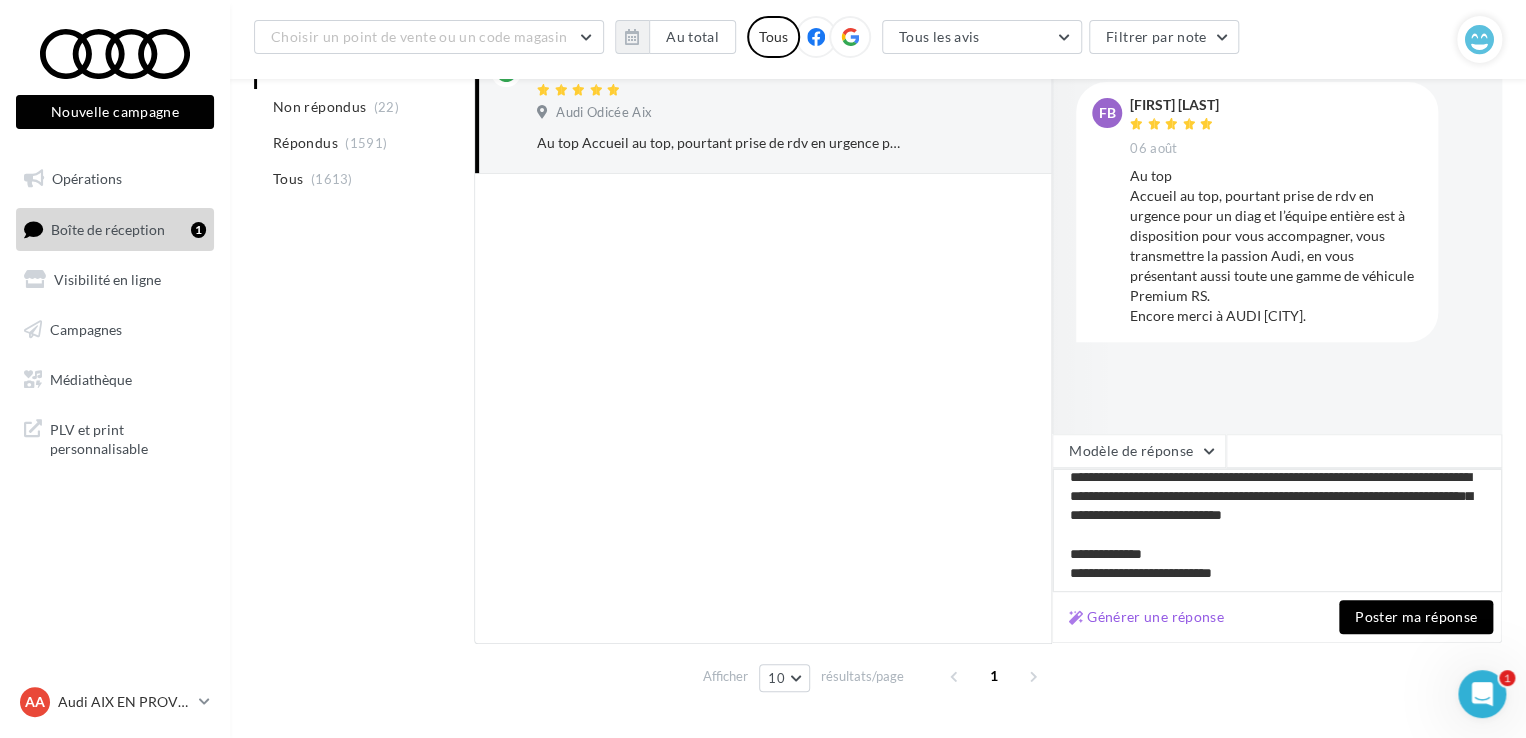 type on "**********" 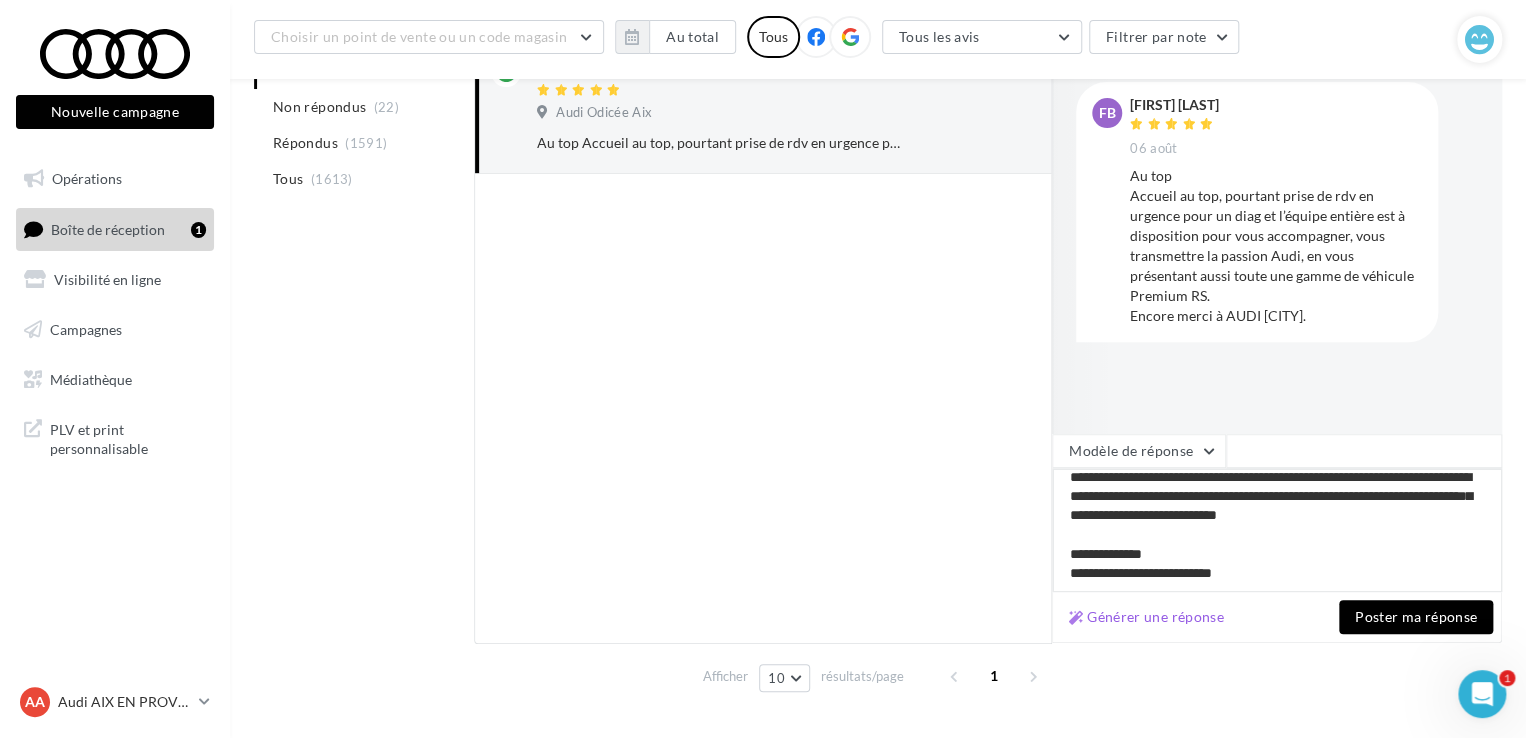 type on "**********" 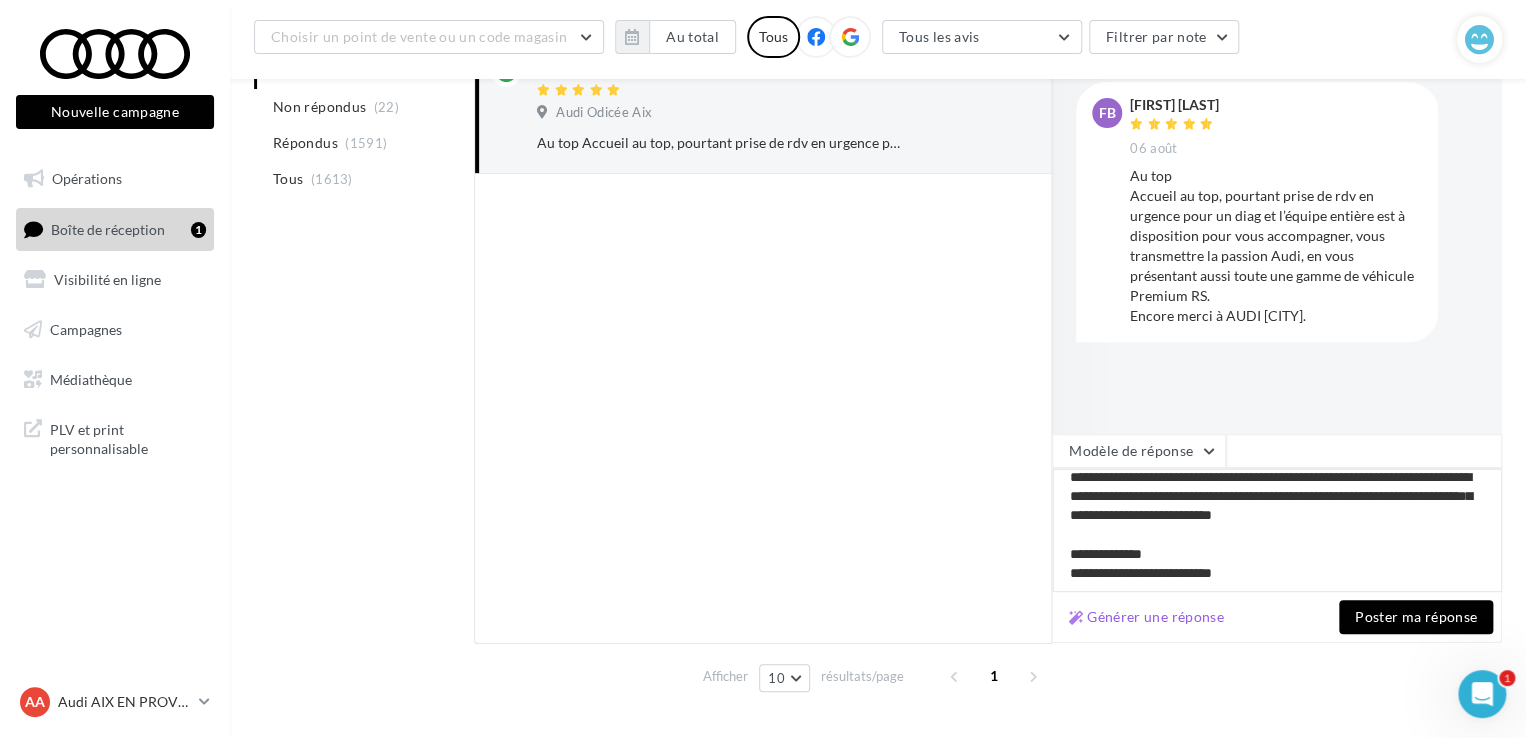 type on "**********" 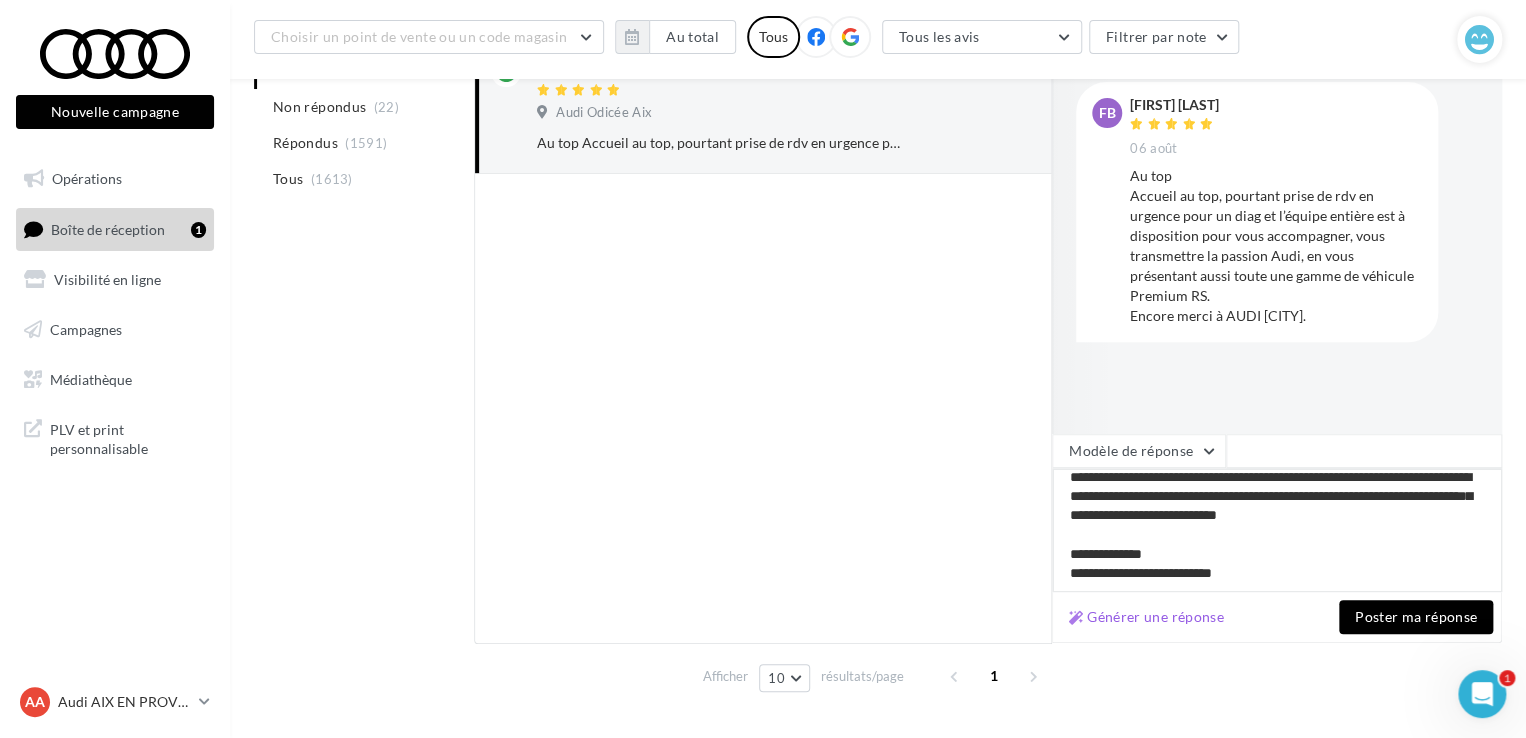 type on "**********" 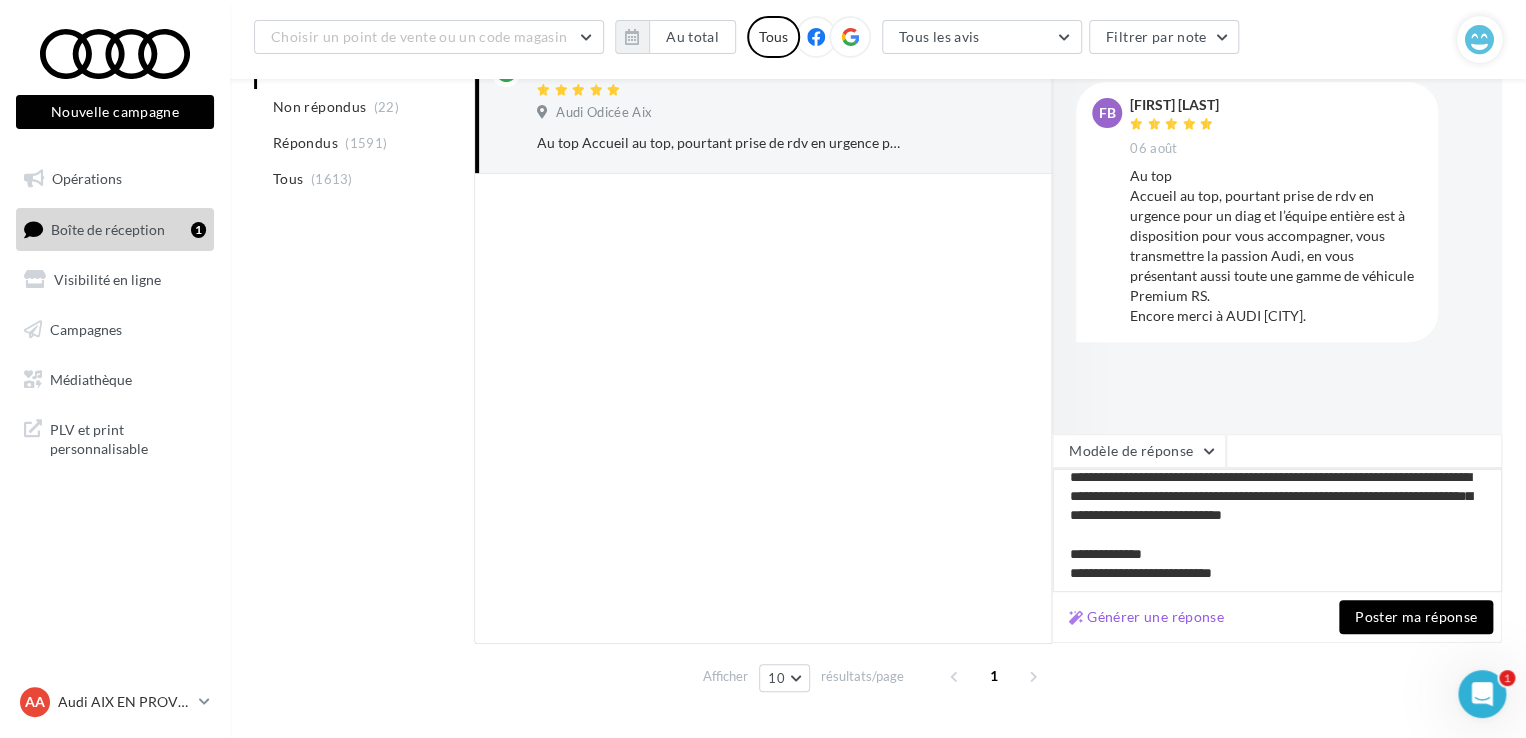 type on "**********" 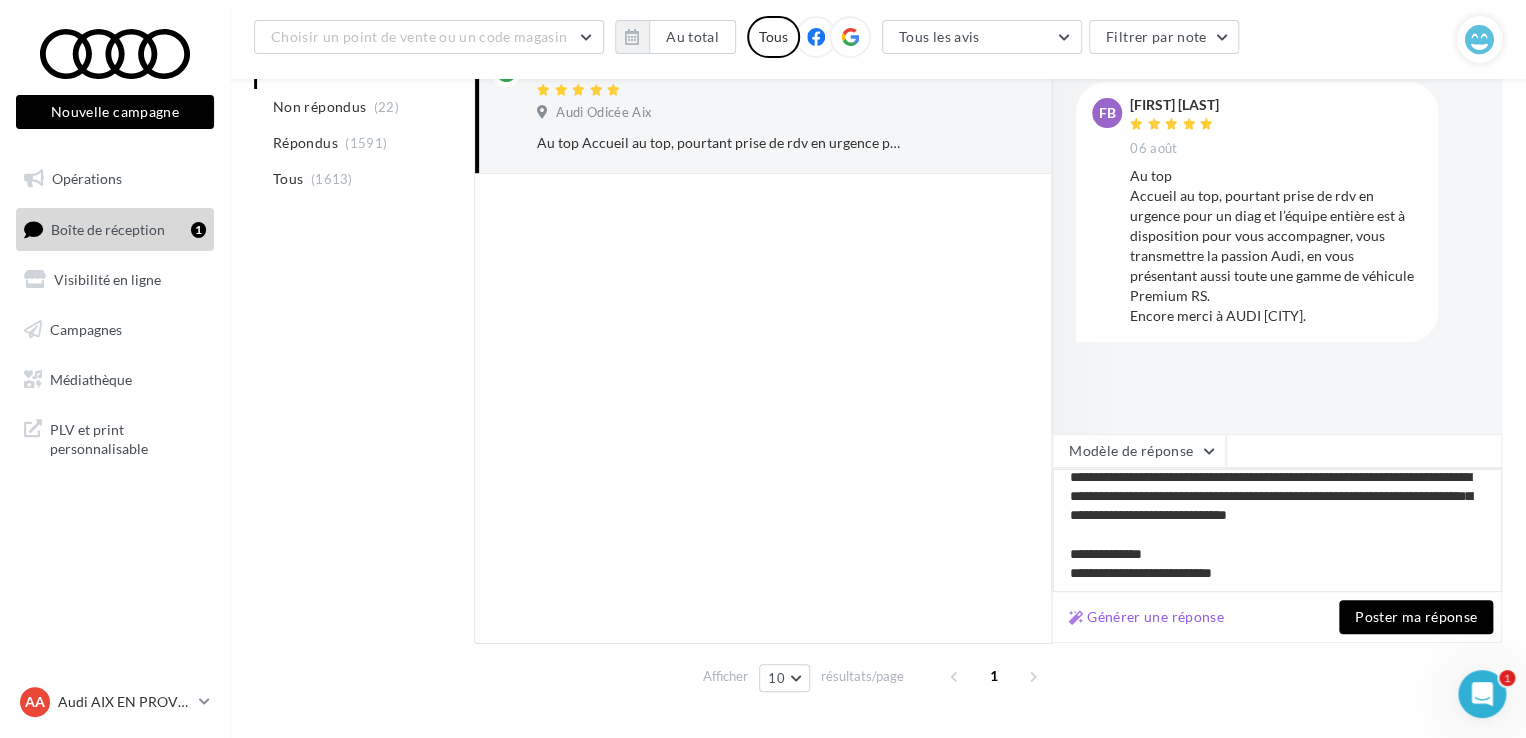 type on "**********" 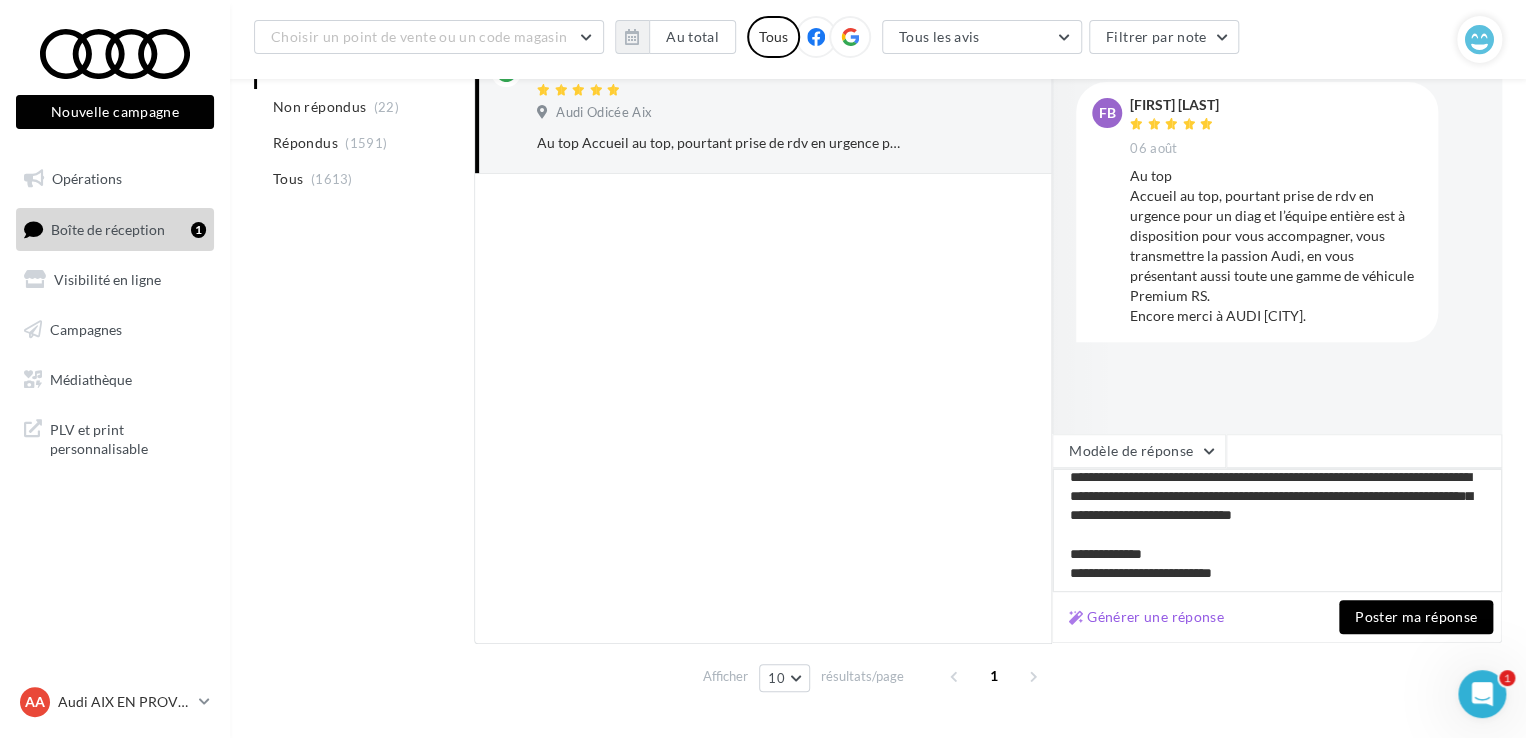 type on "**********" 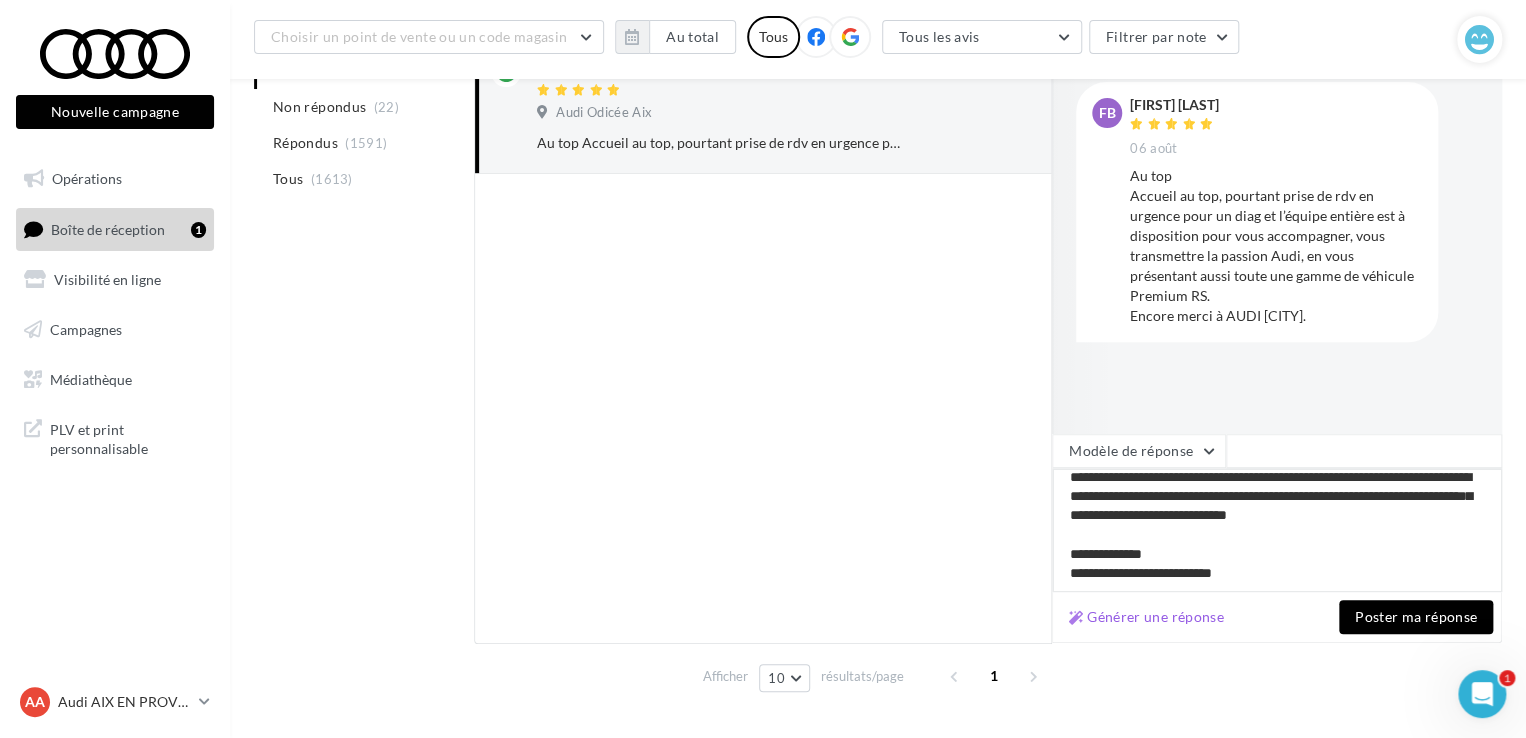 type on "**********" 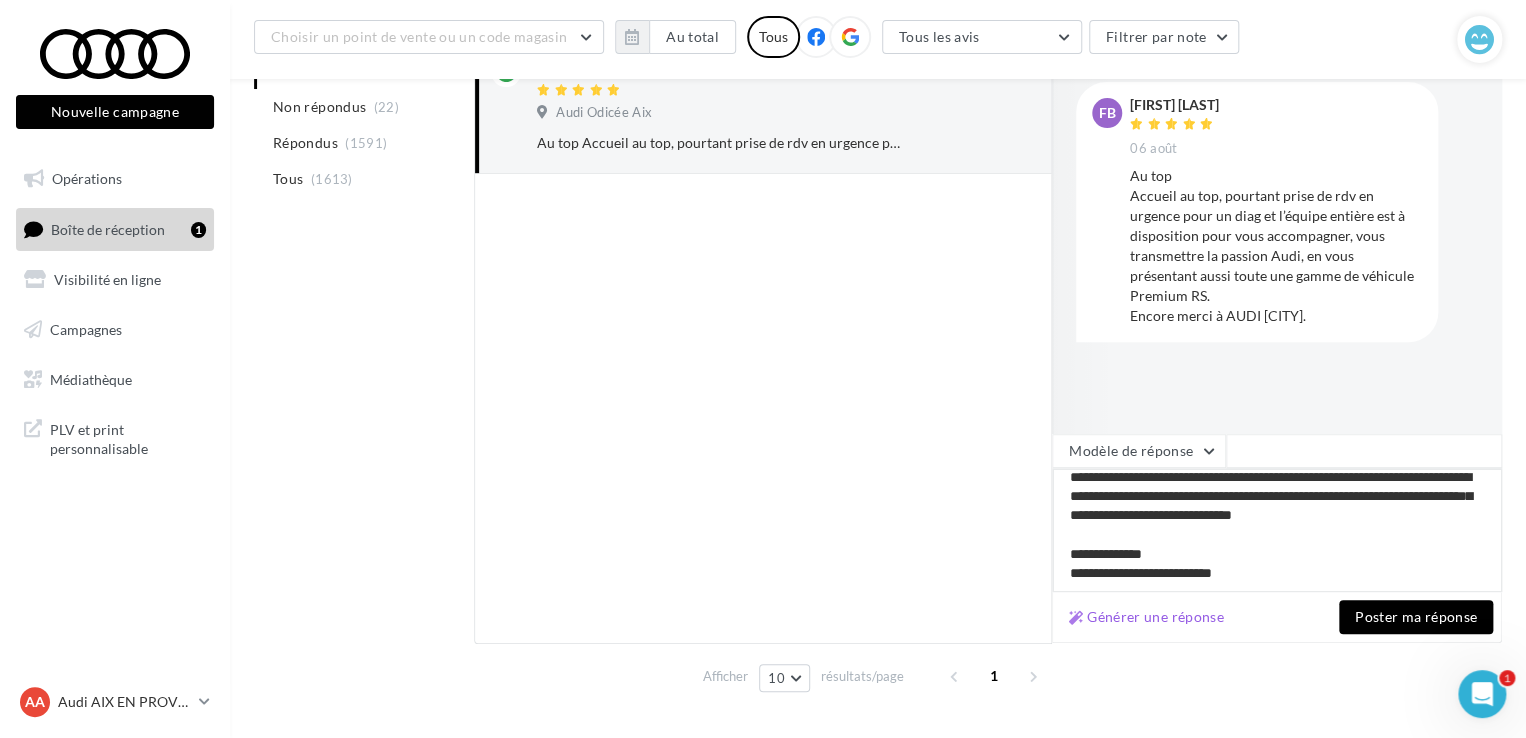type on "**********" 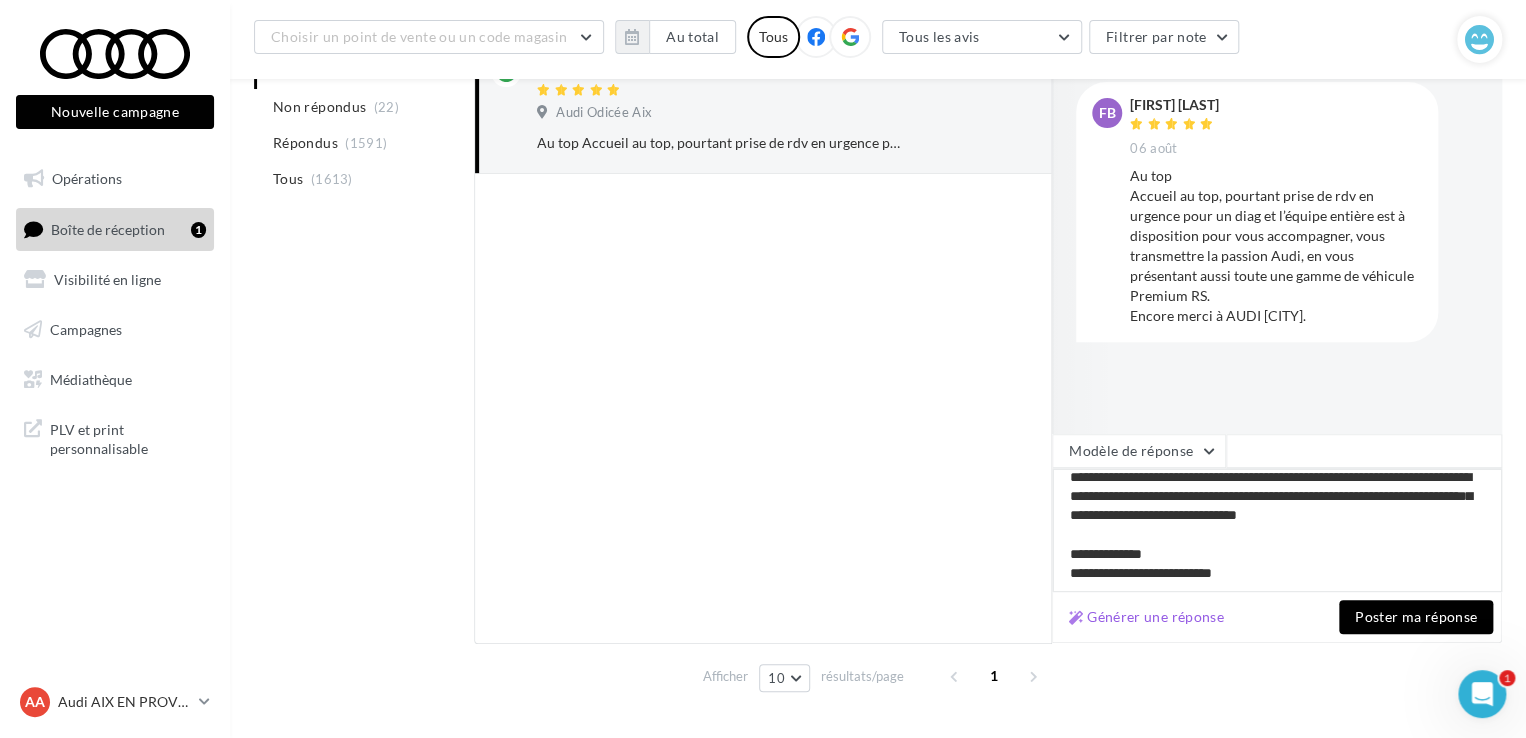 type on "**********" 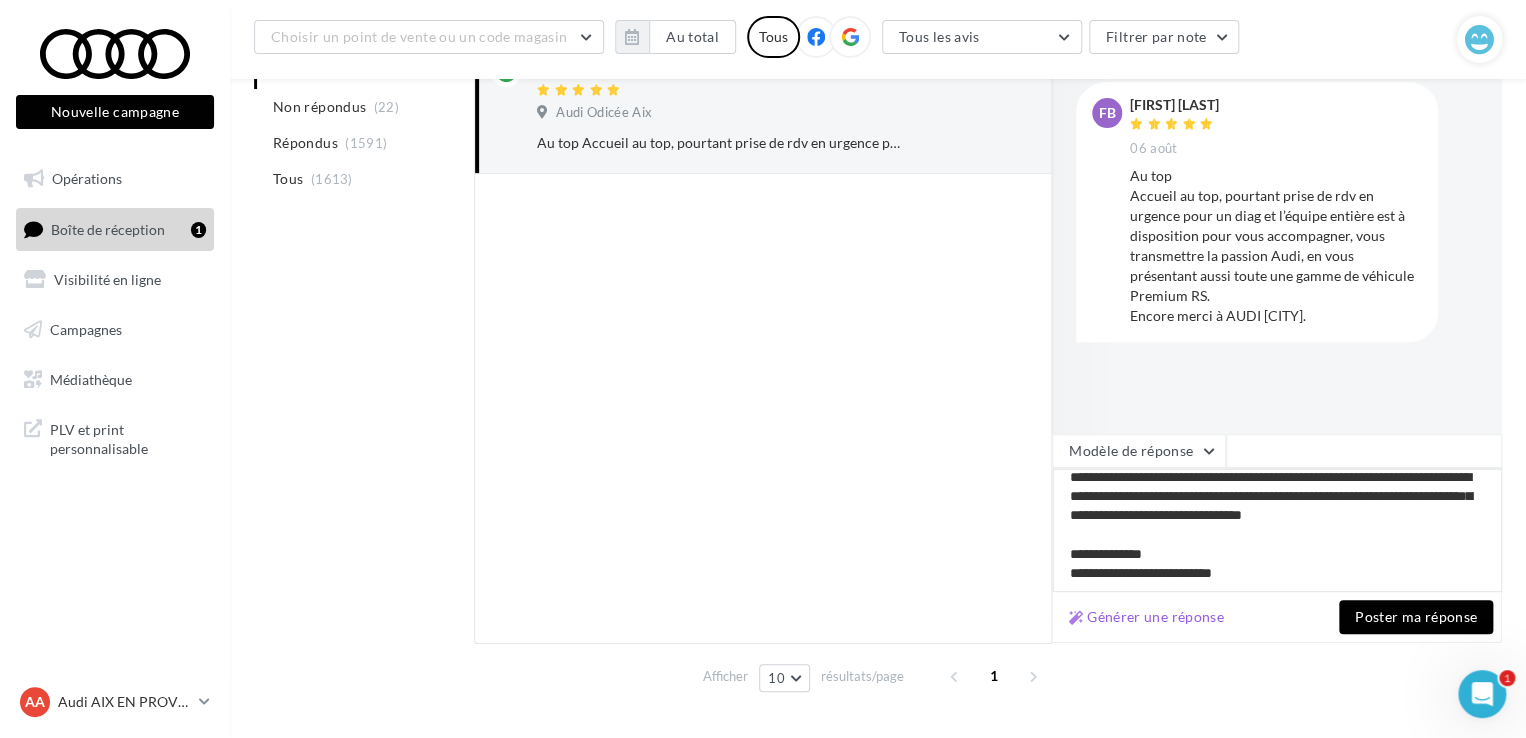 type on "**********" 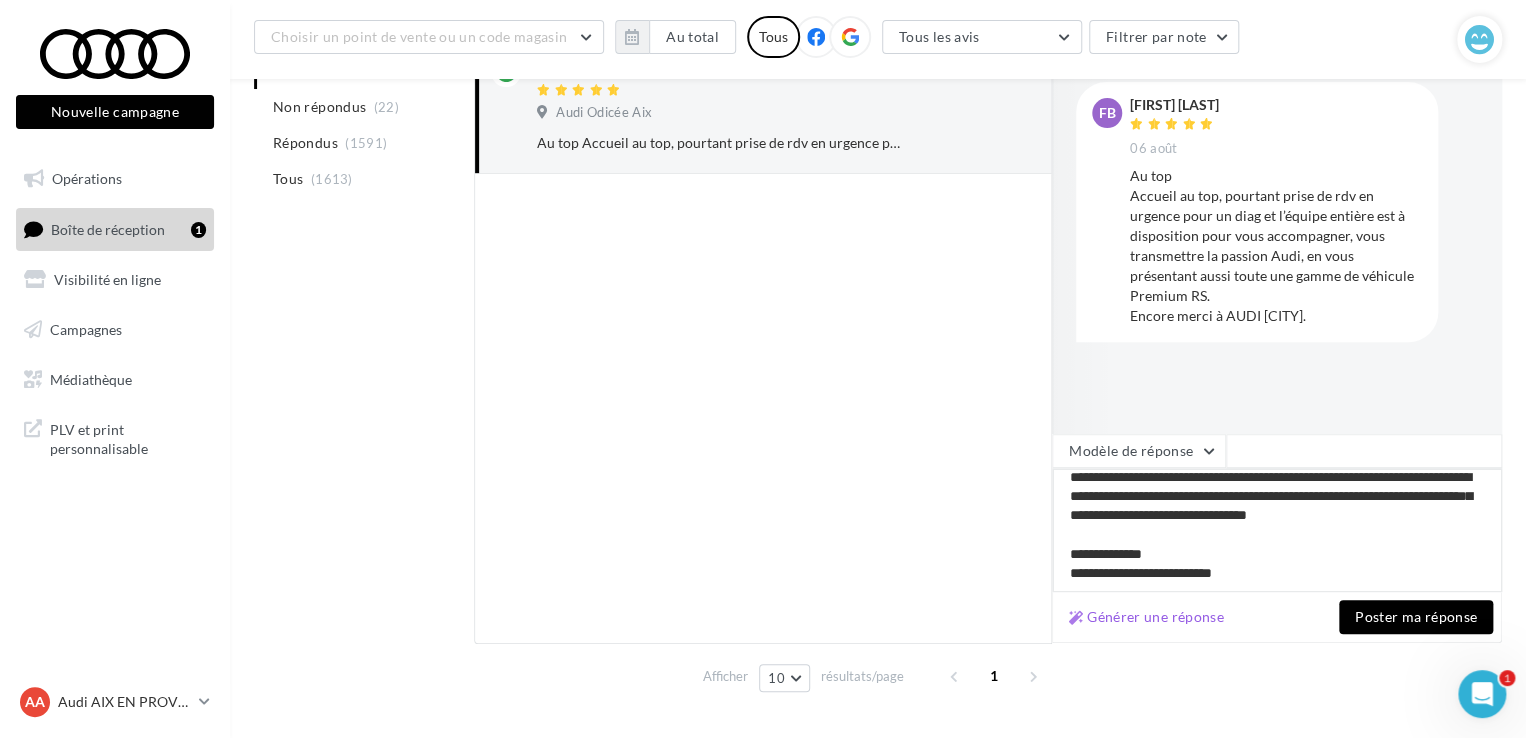 type on "**********" 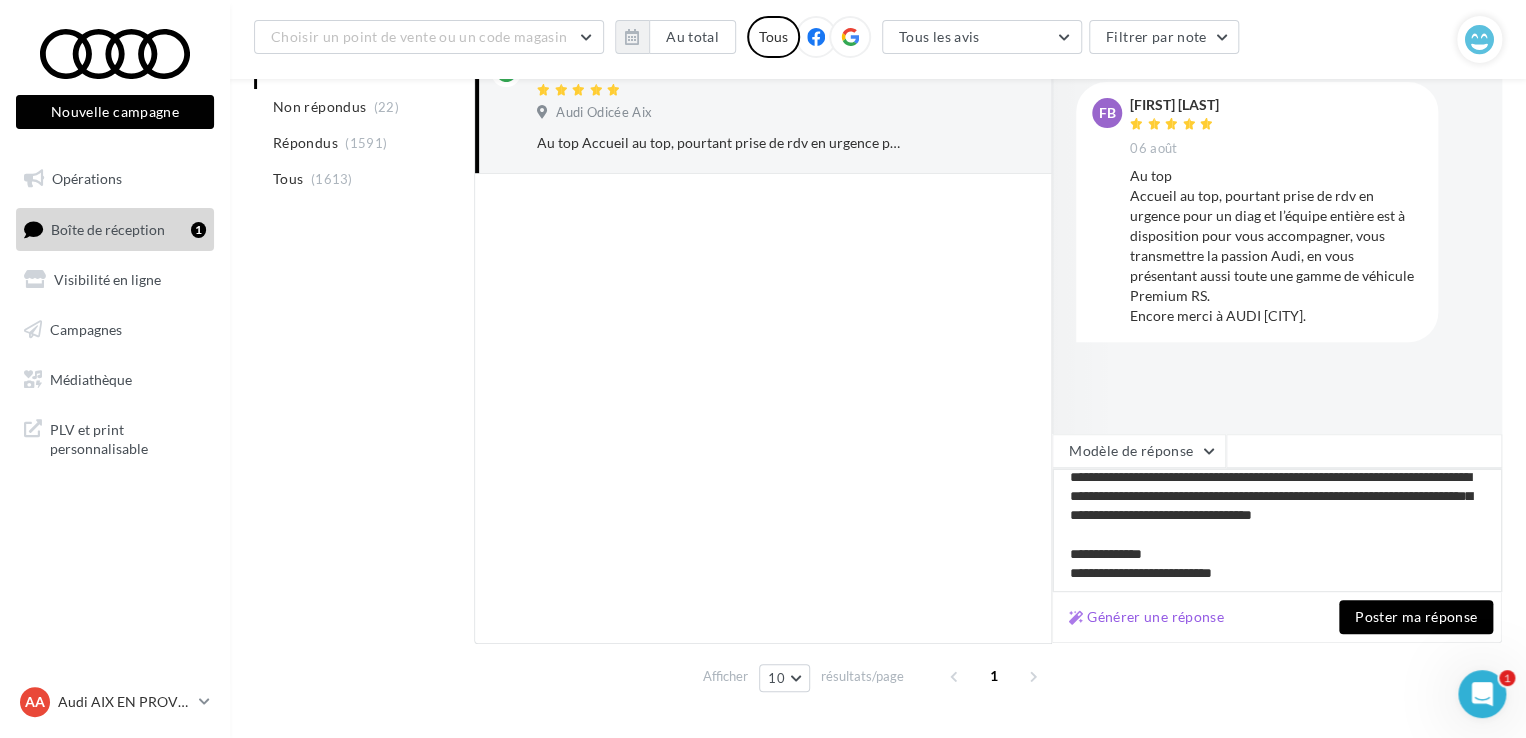 type on "**********" 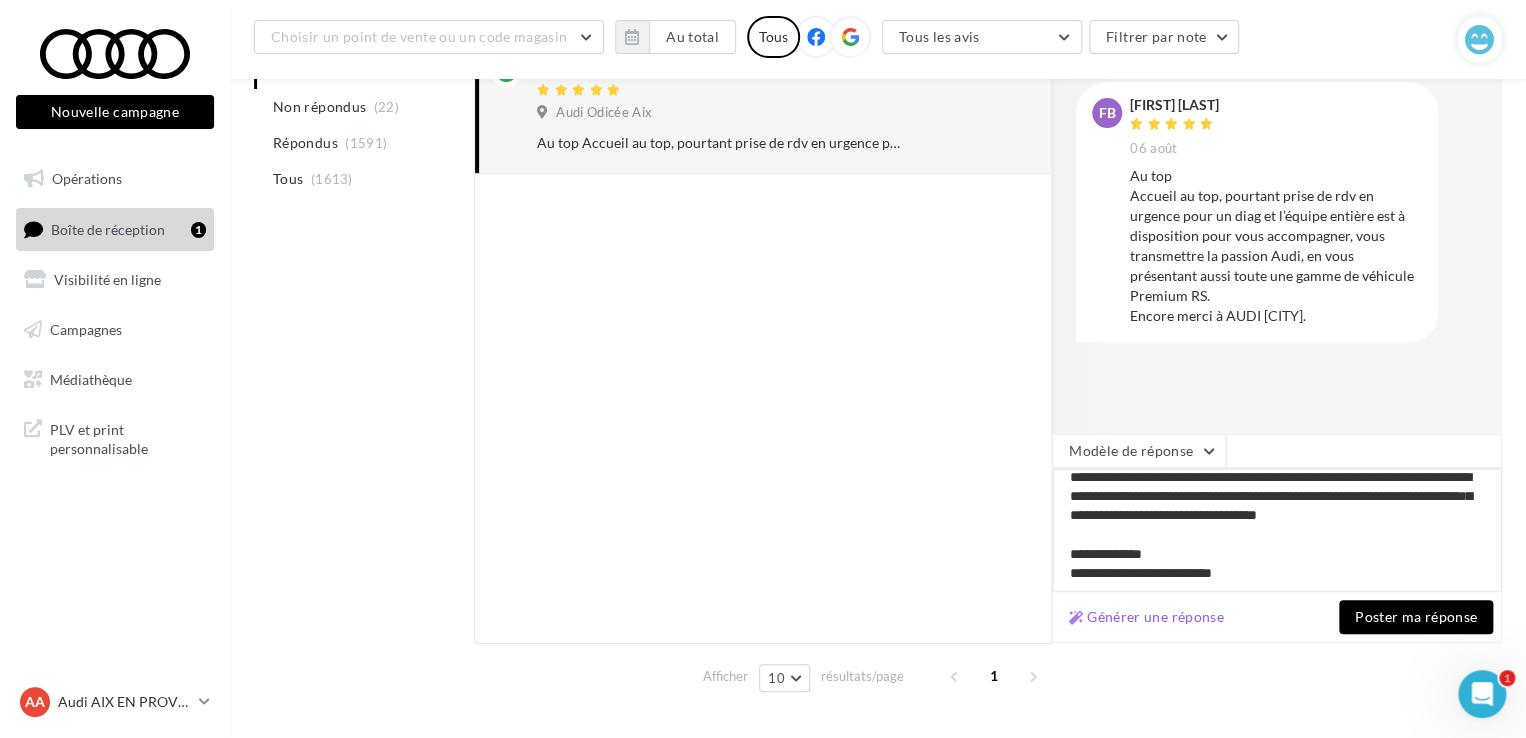 type on "**********" 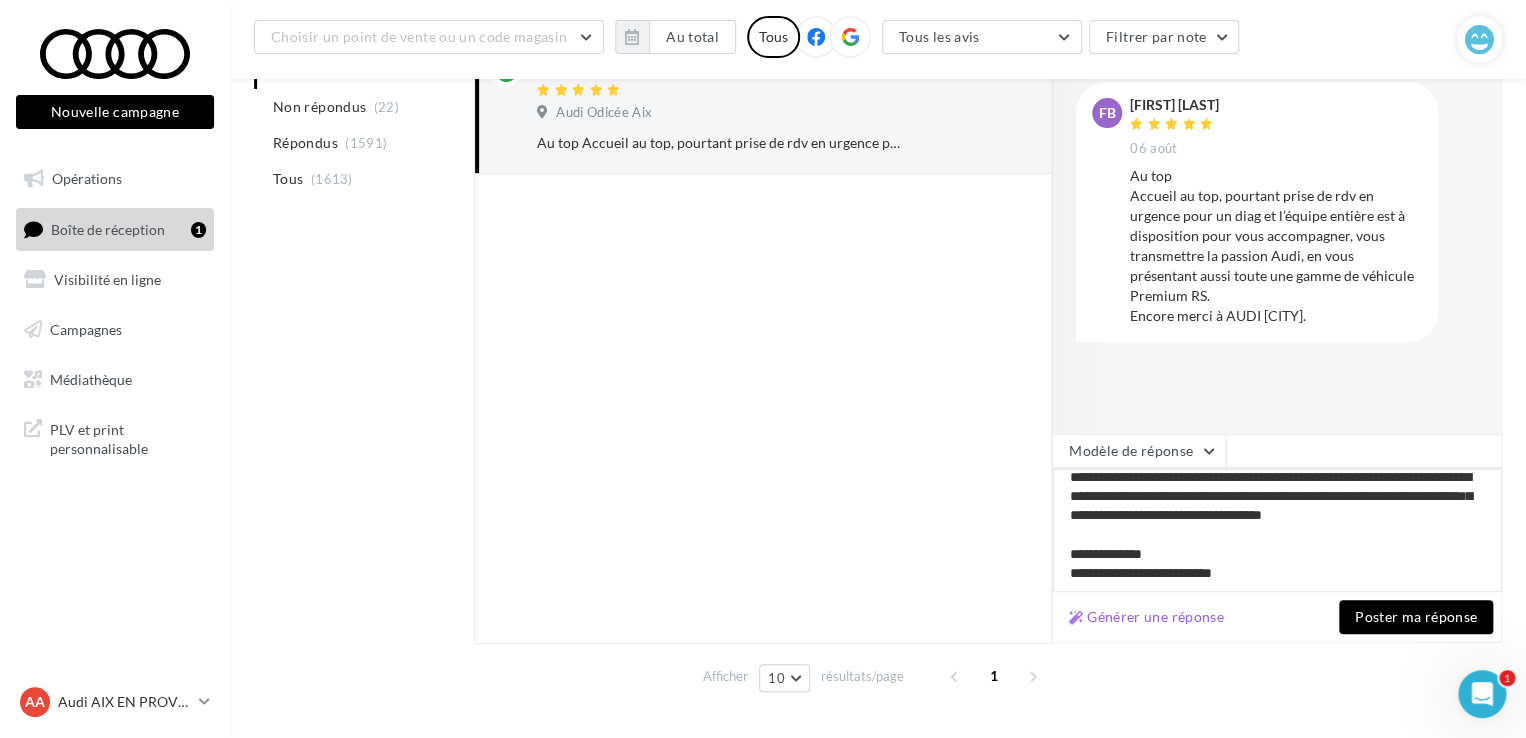 drag, startPoint x: 1270, startPoint y: 513, endPoint x: 1106, endPoint y: 513, distance: 164 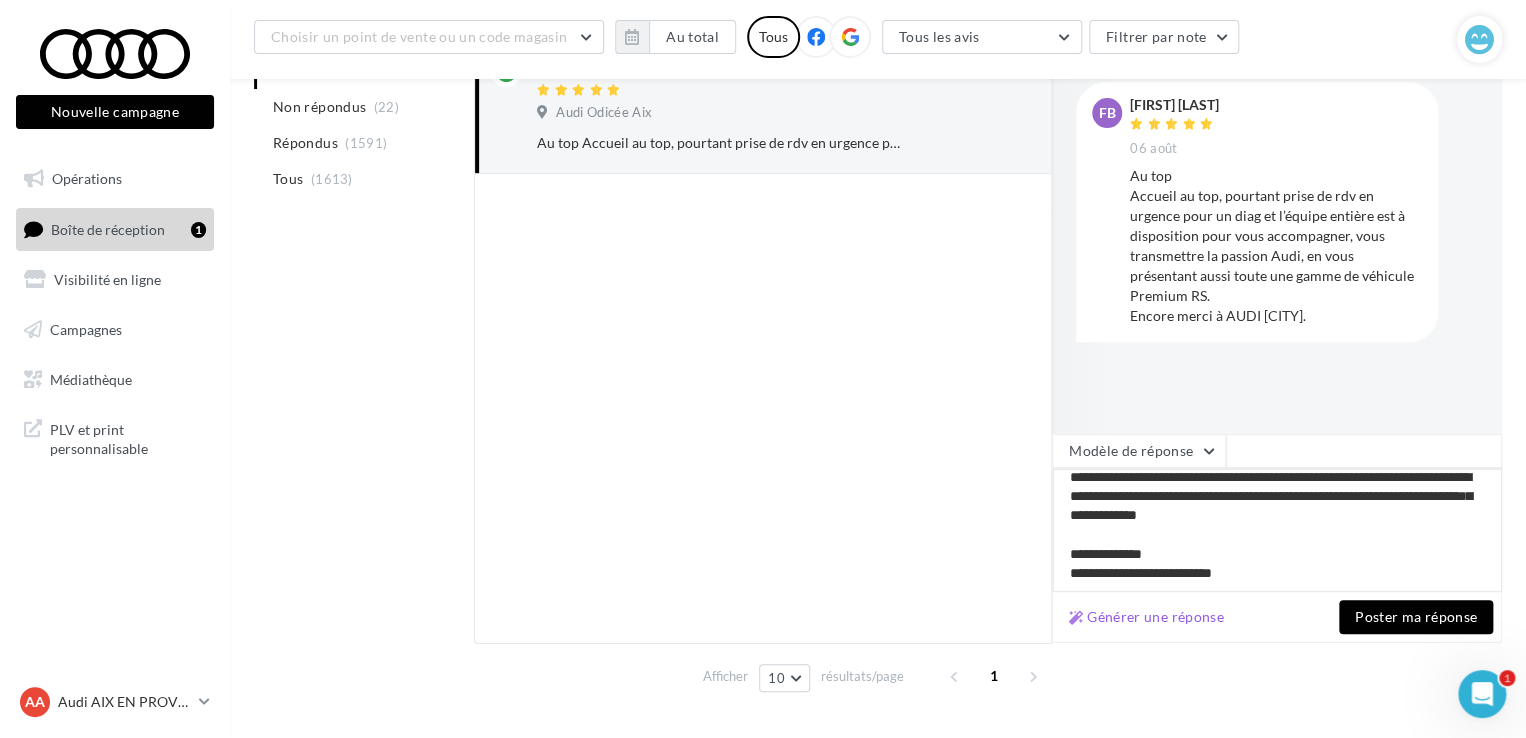 type on "**********" 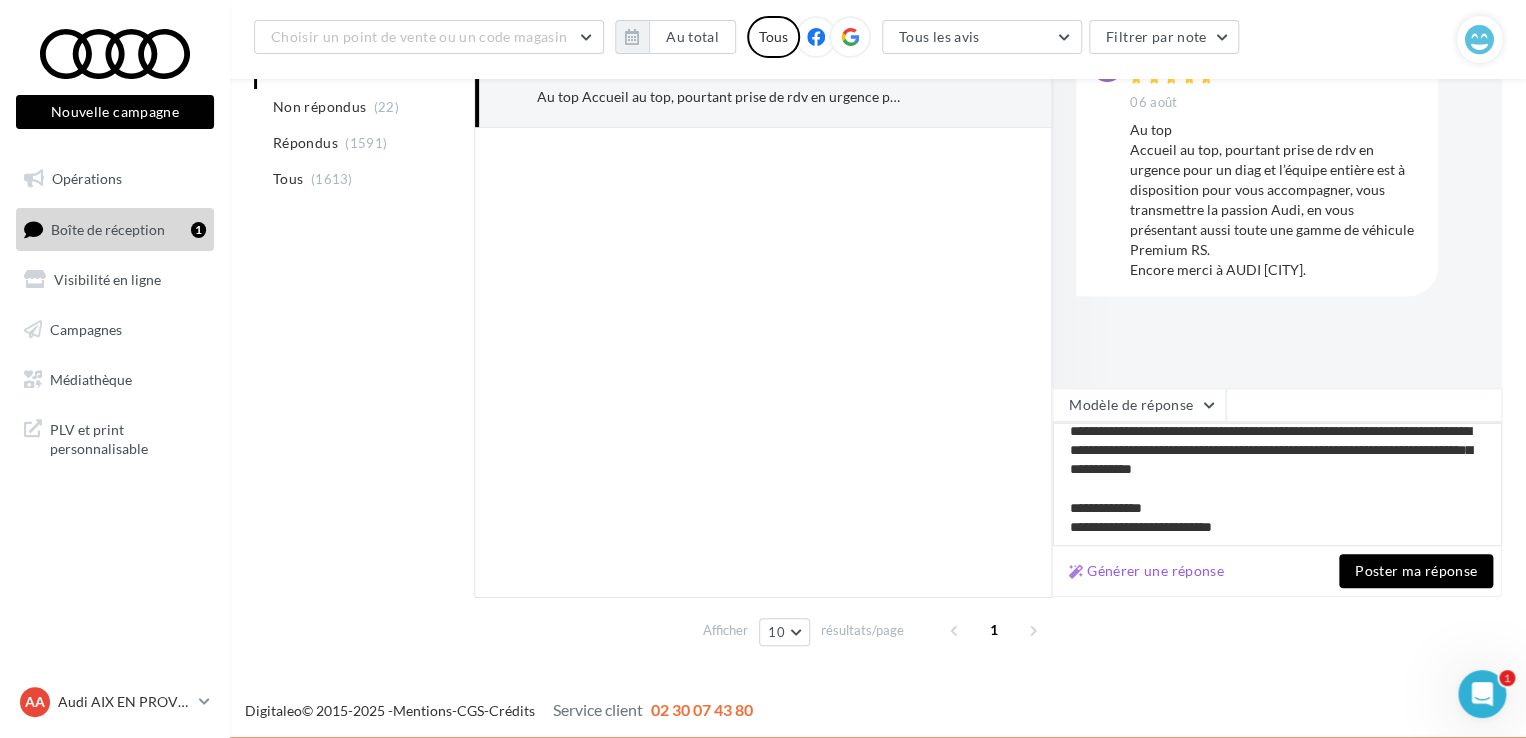 scroll, scrollTop: 348, scrollLeft: 0, axis: vertical 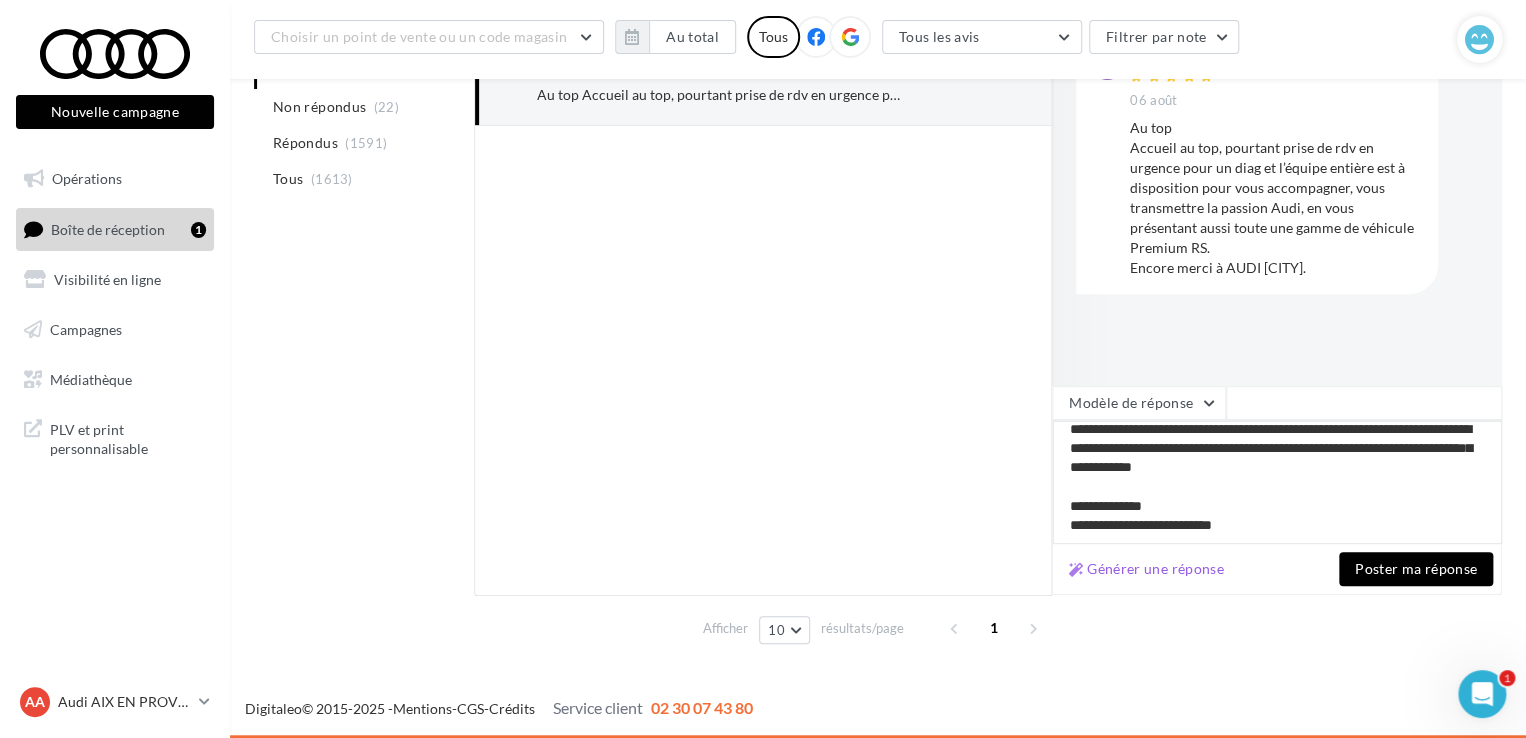 click on "**********" at bounding box center (1277, 482) 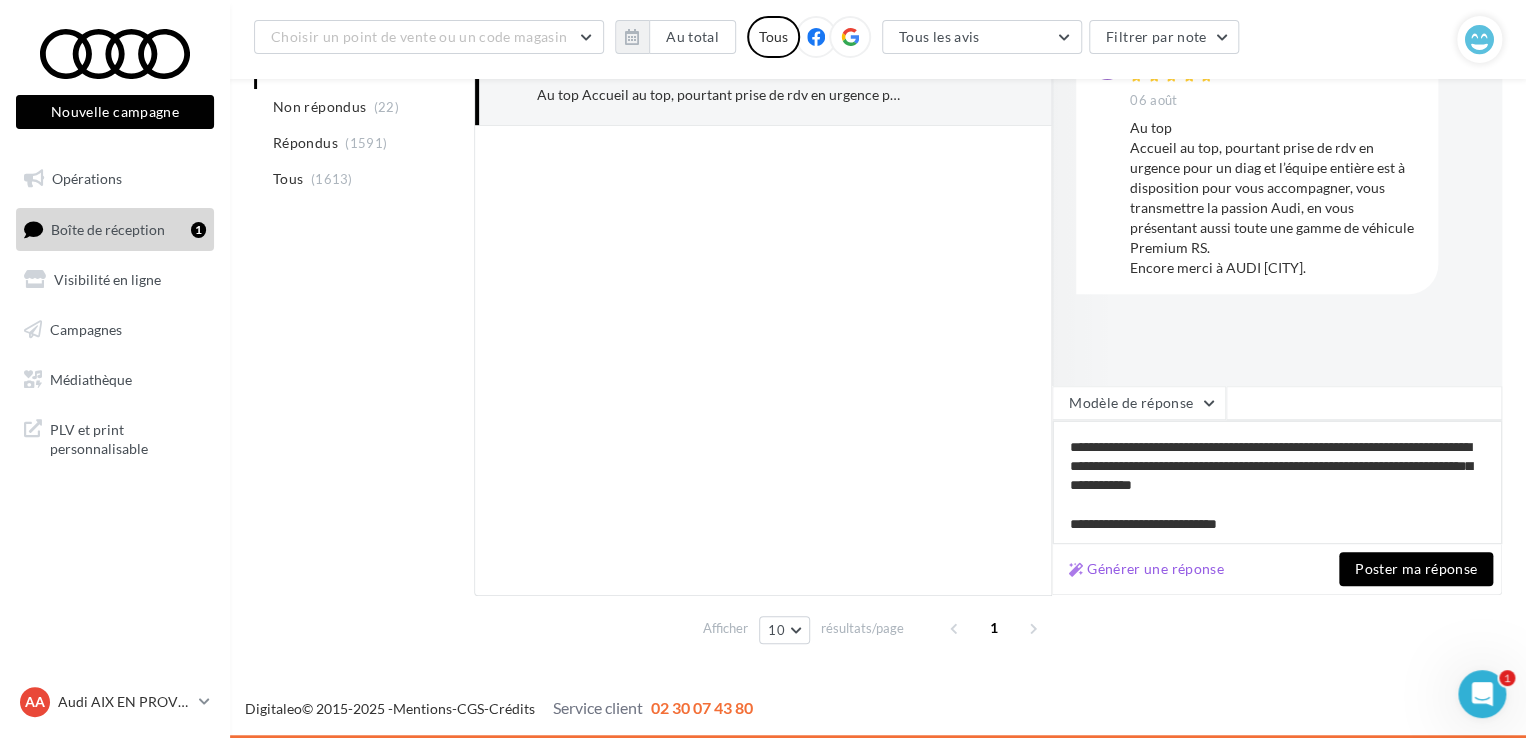 scroll, scrollTop: 29, scrollLeft: 0, axis: vertical 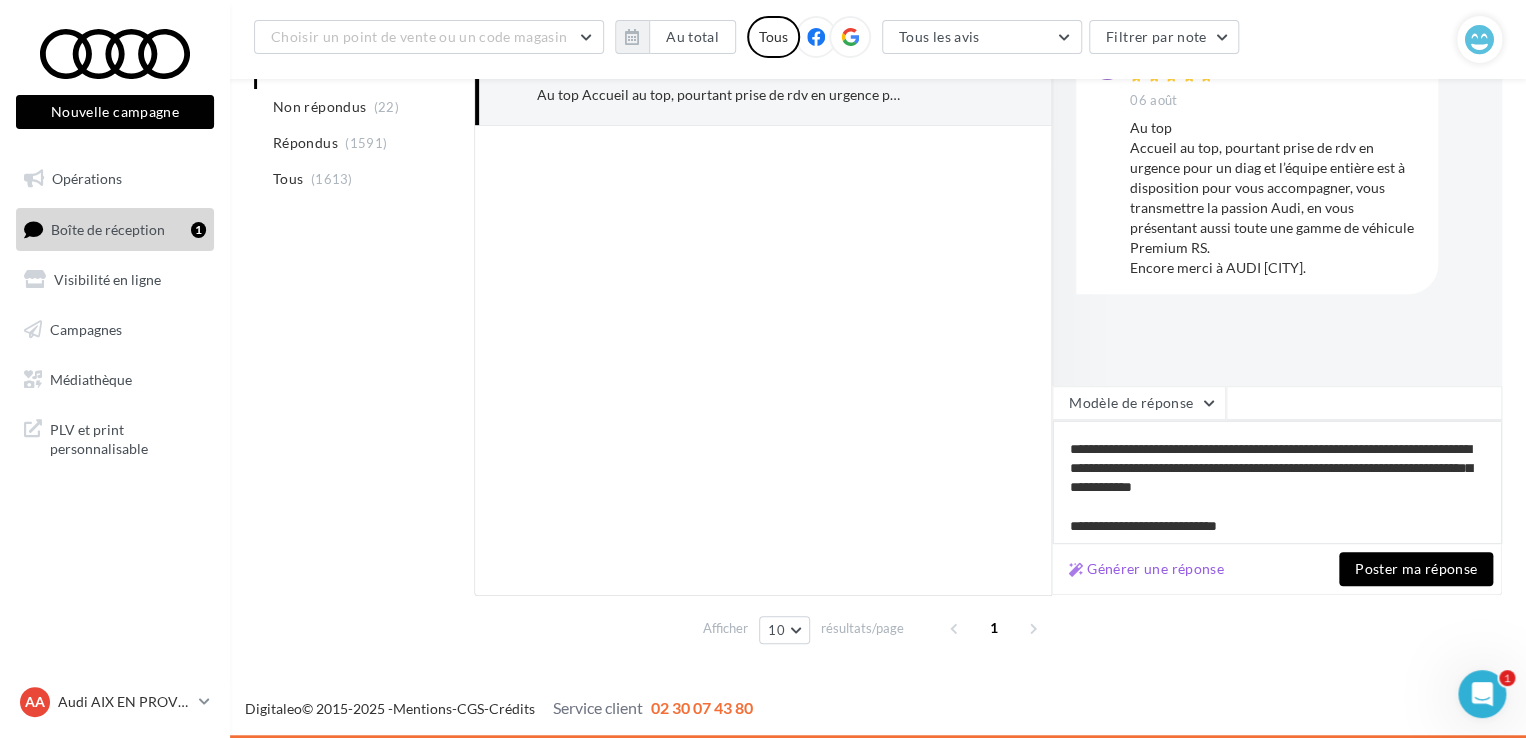 type on "**********" 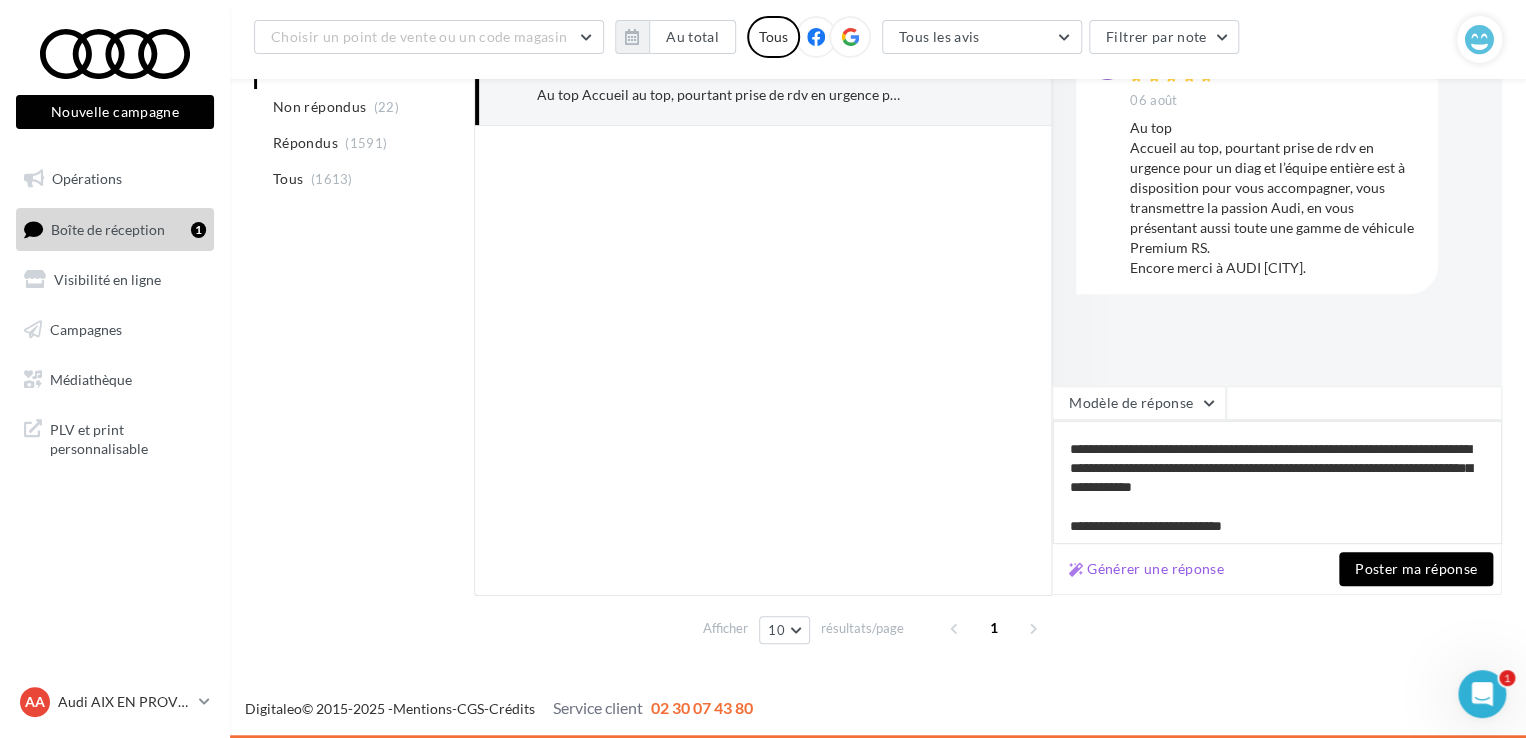 type on "**********" 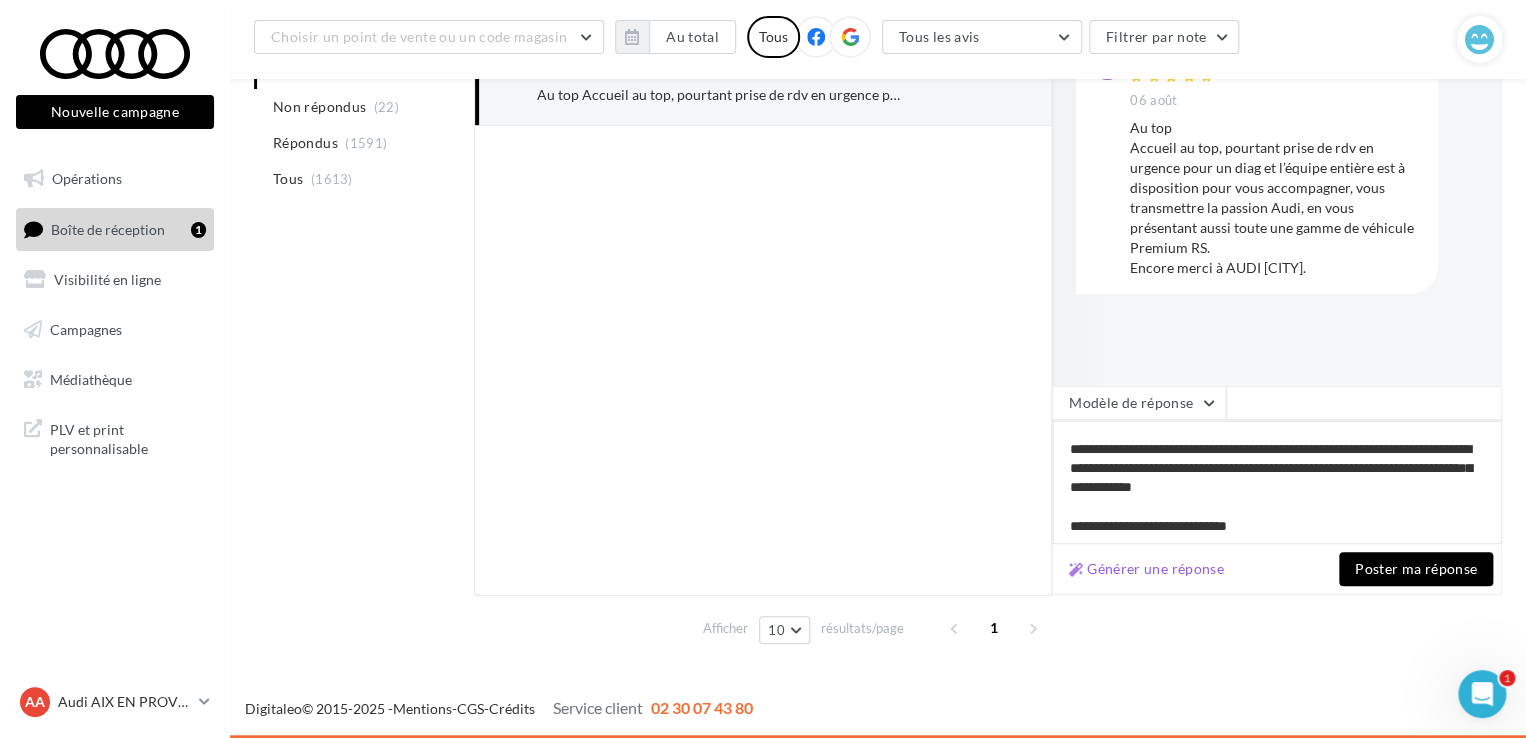 type on "**********" 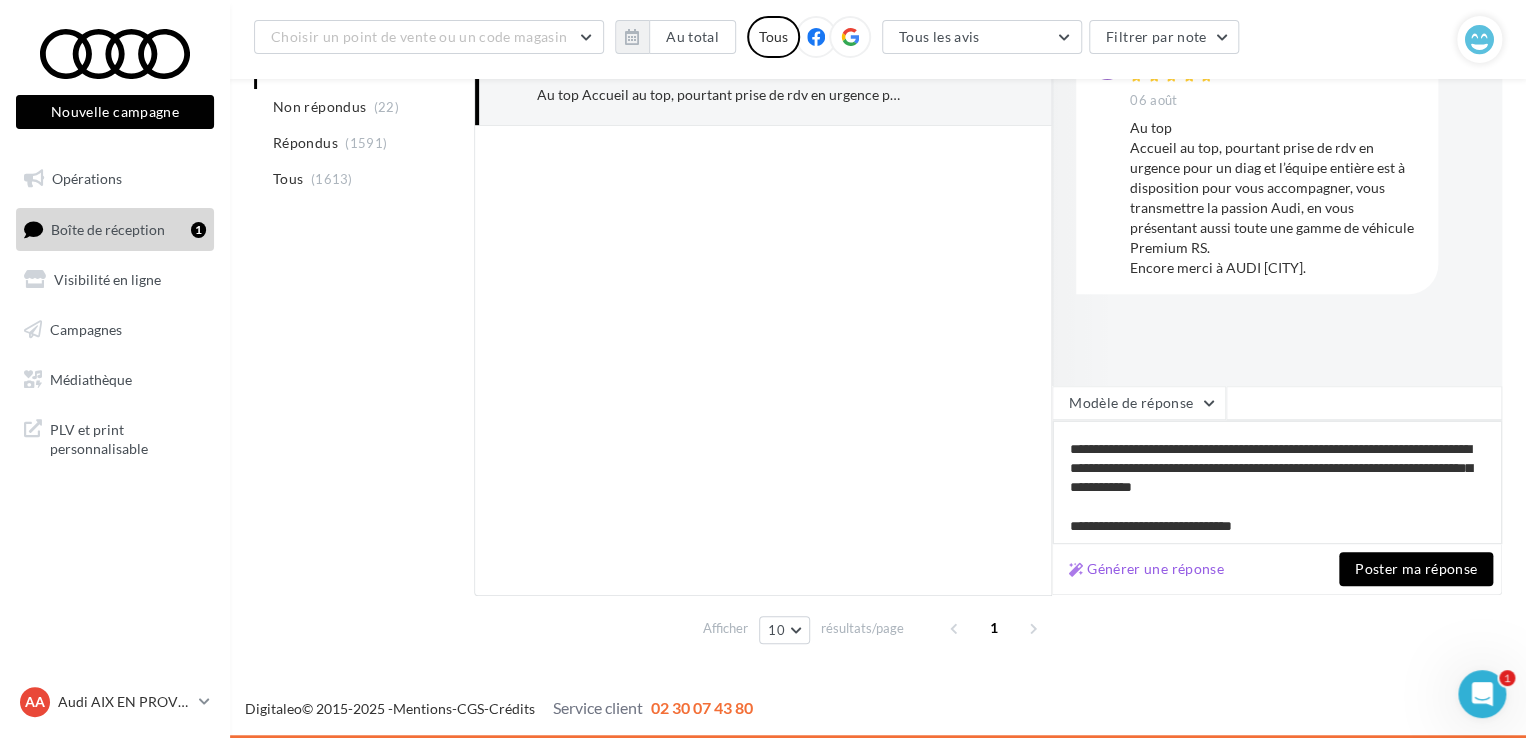 type on "**********" 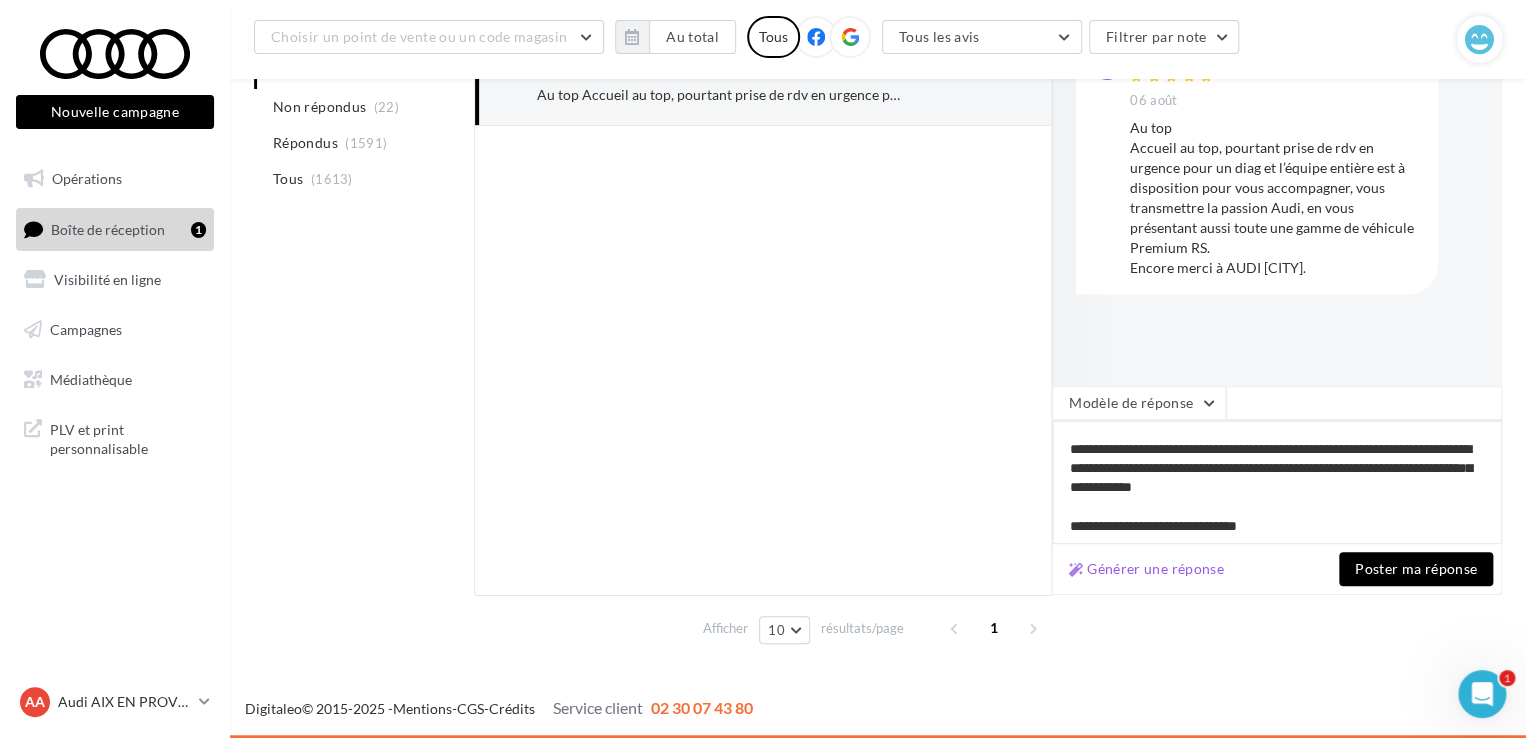 type on "**********" 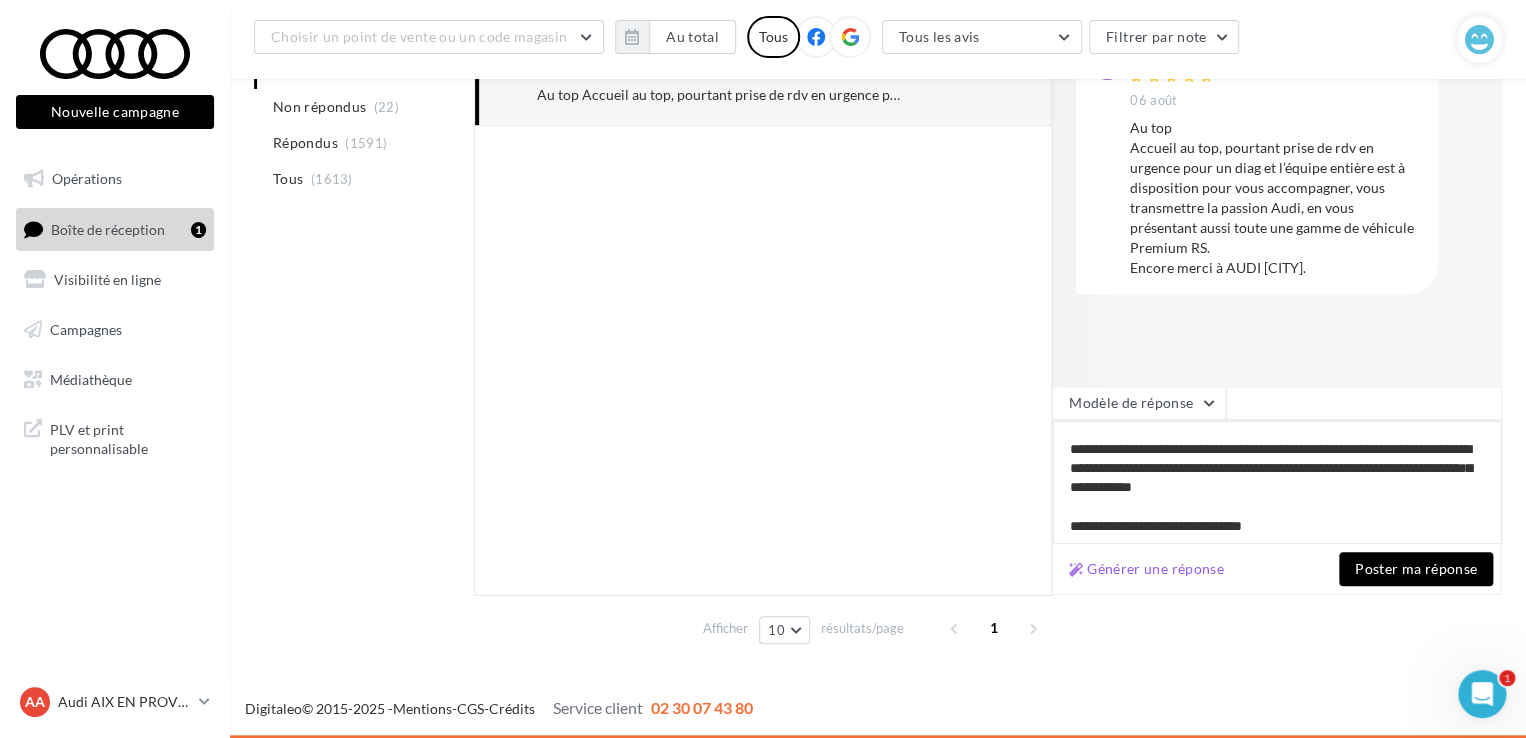 type on "**********" 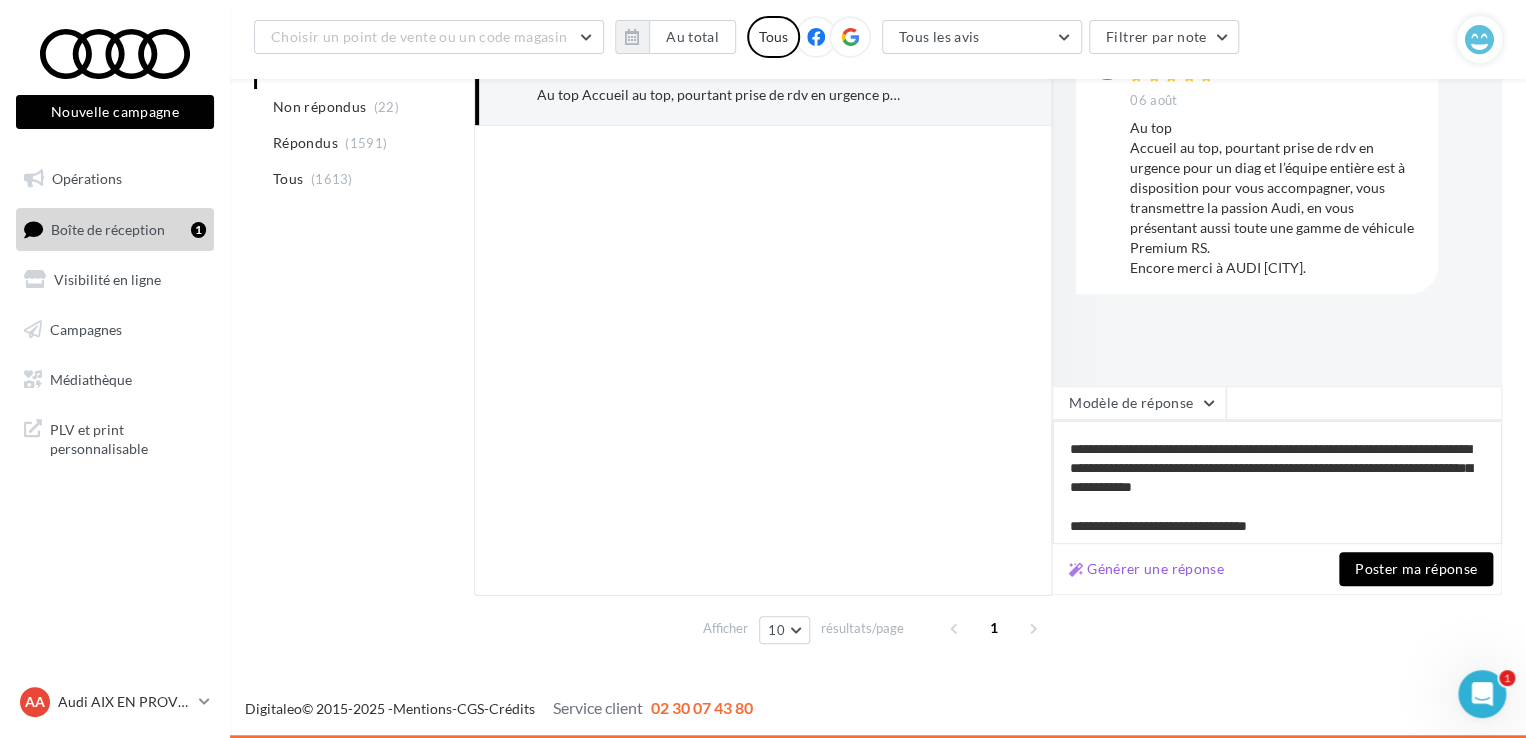 type on "**********" 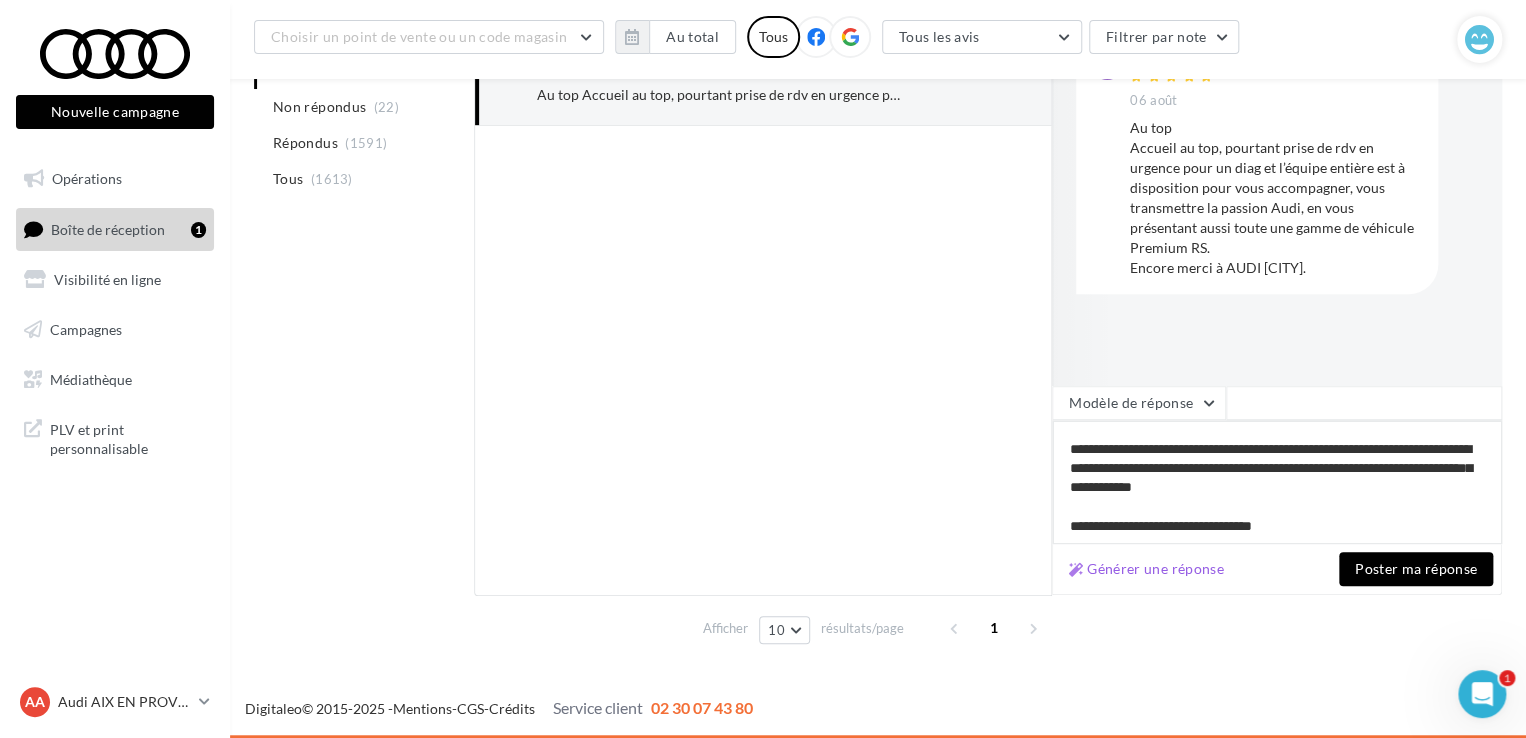 type on "**********" 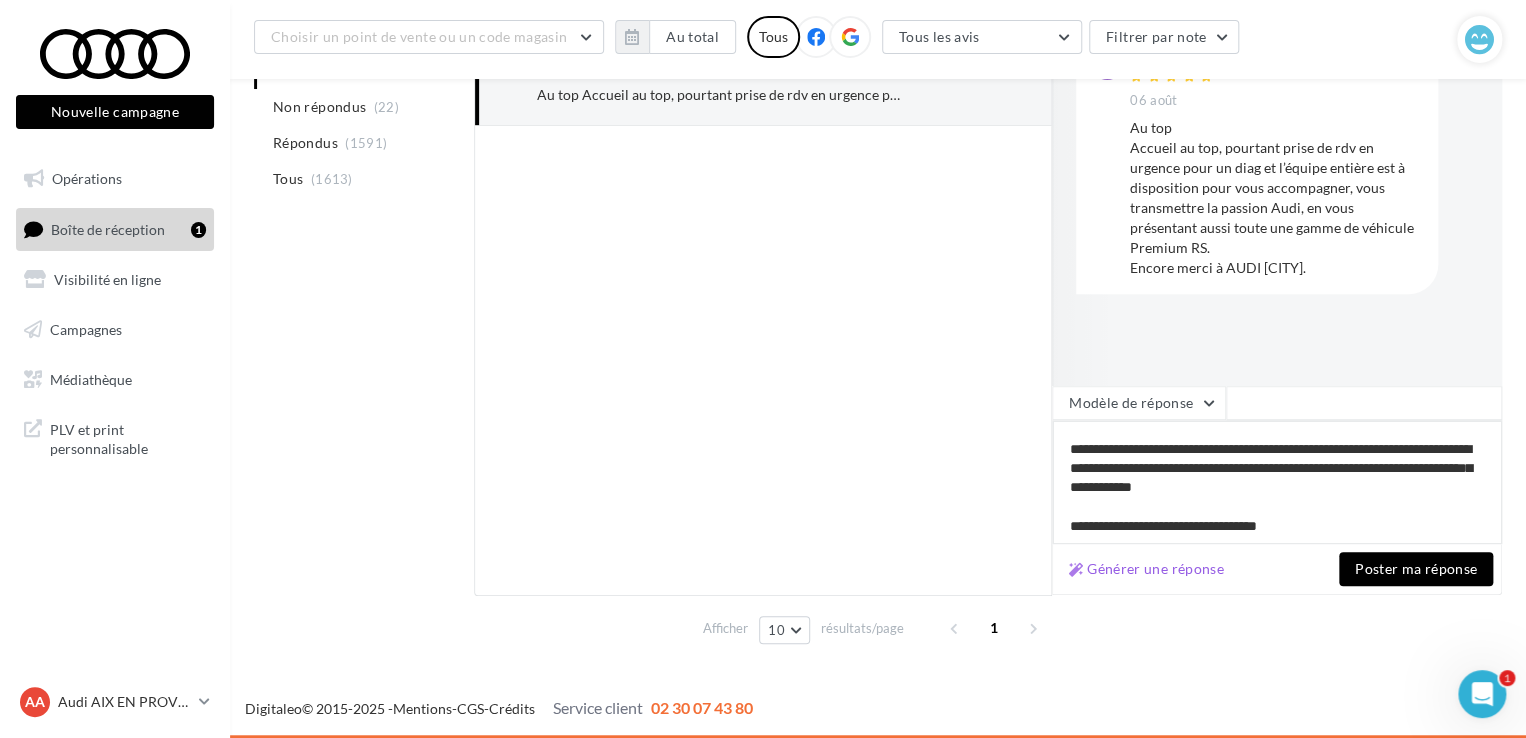type on "**********" 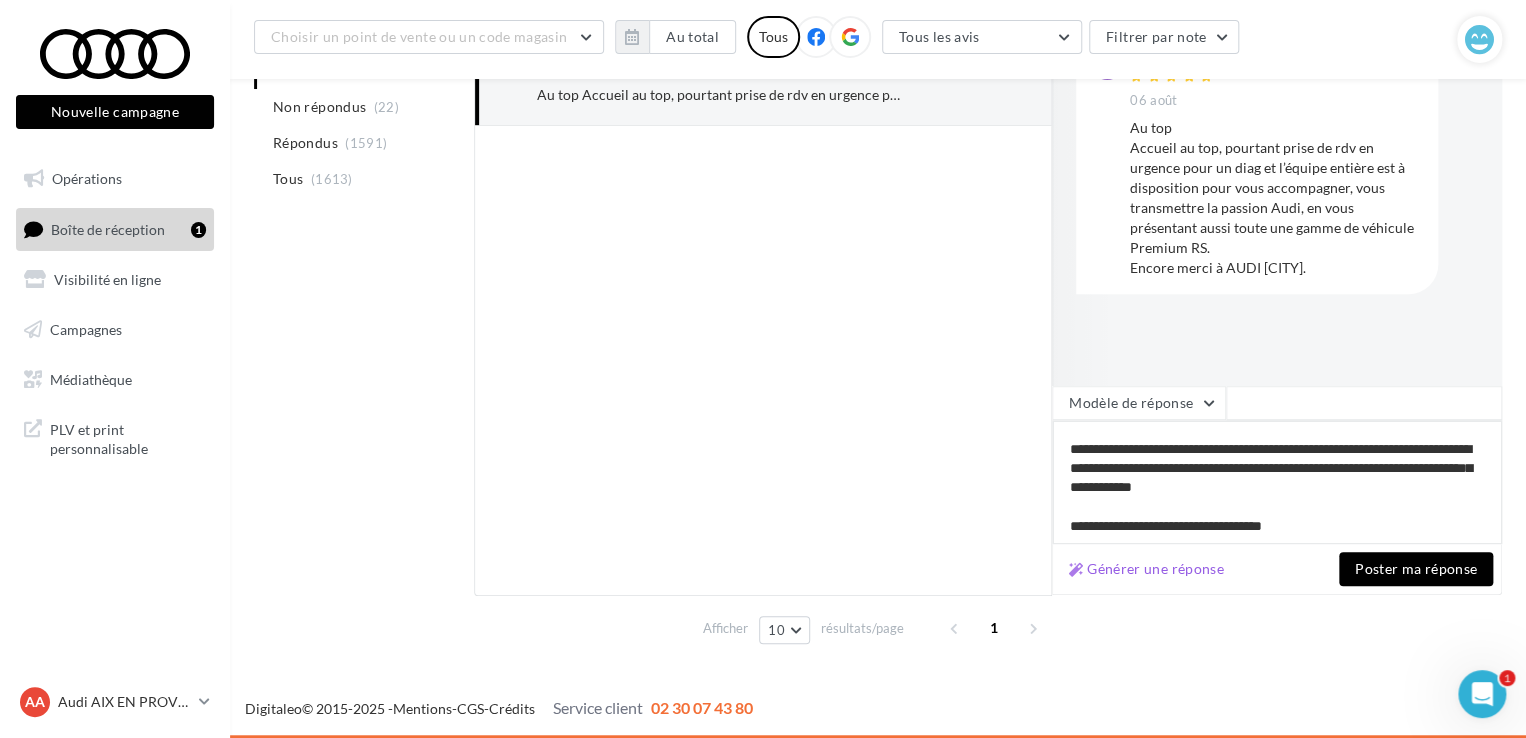 type on "**********" 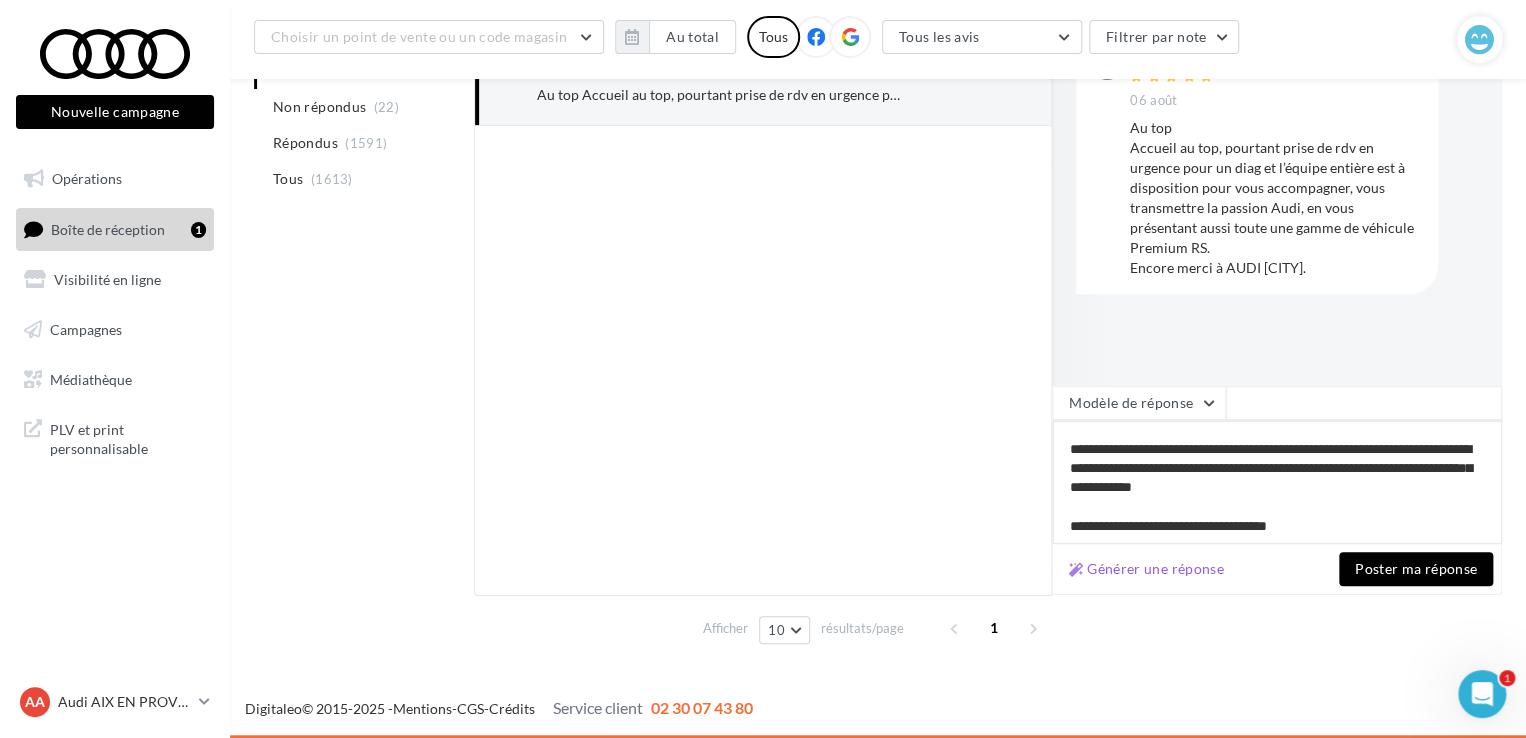 type on "**********" 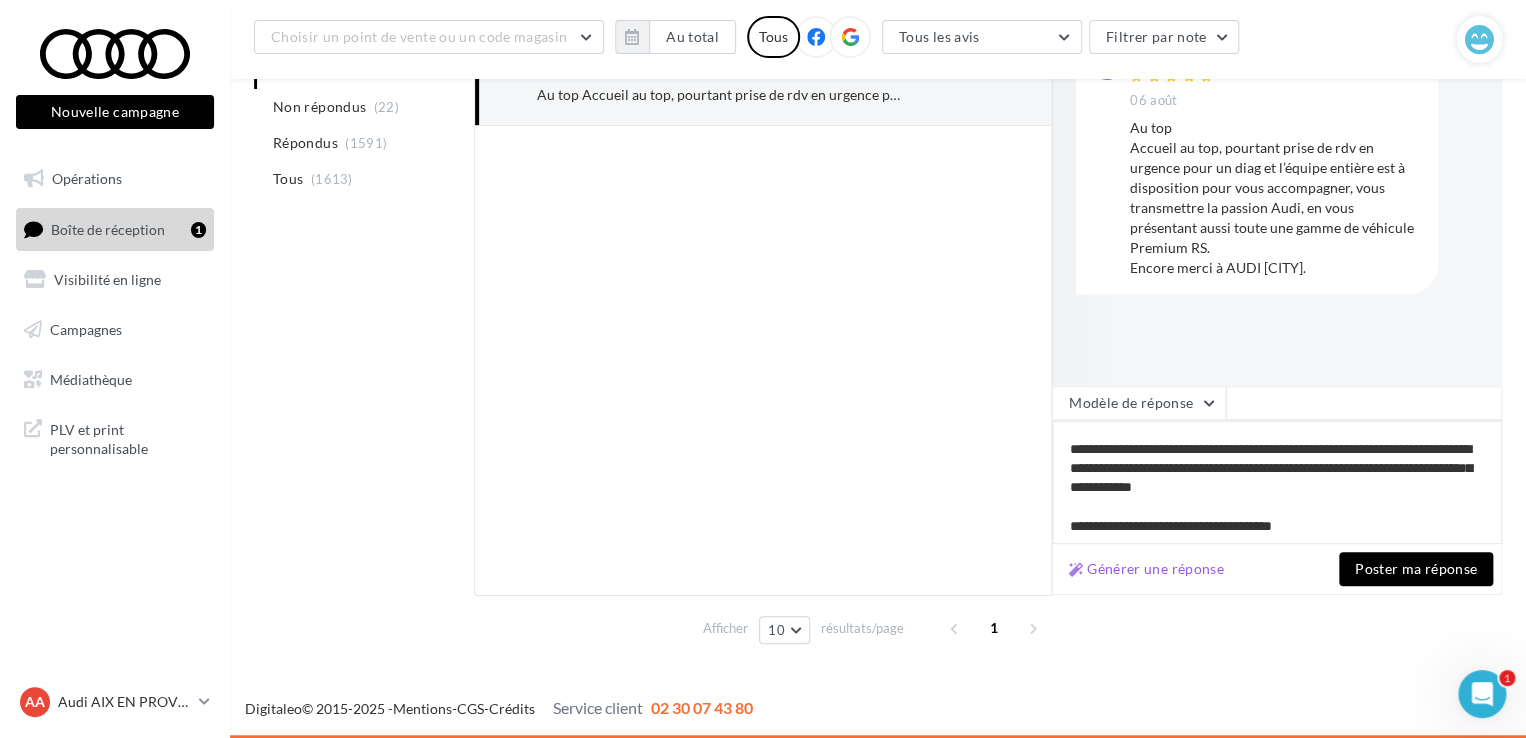 type on "**********" 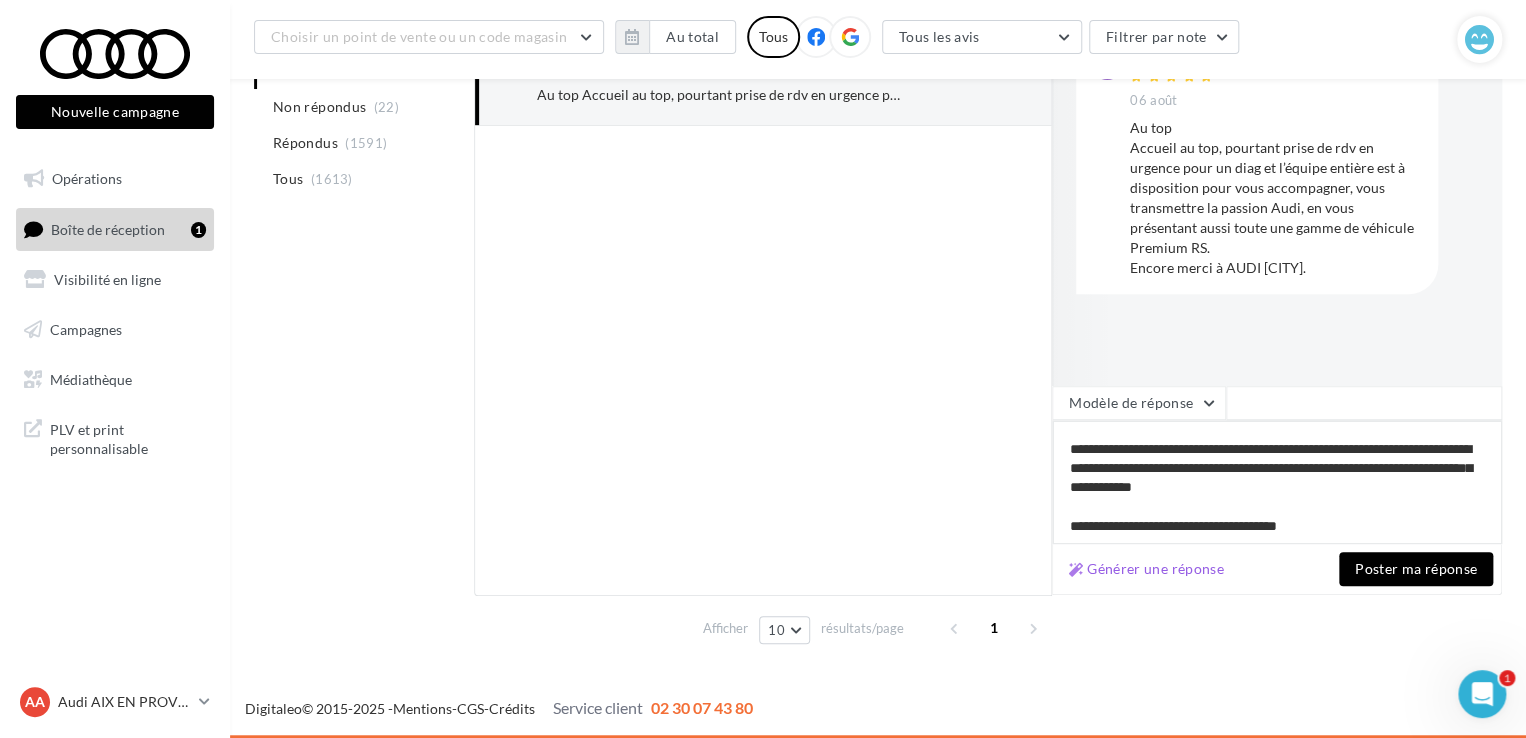 type on "**********" 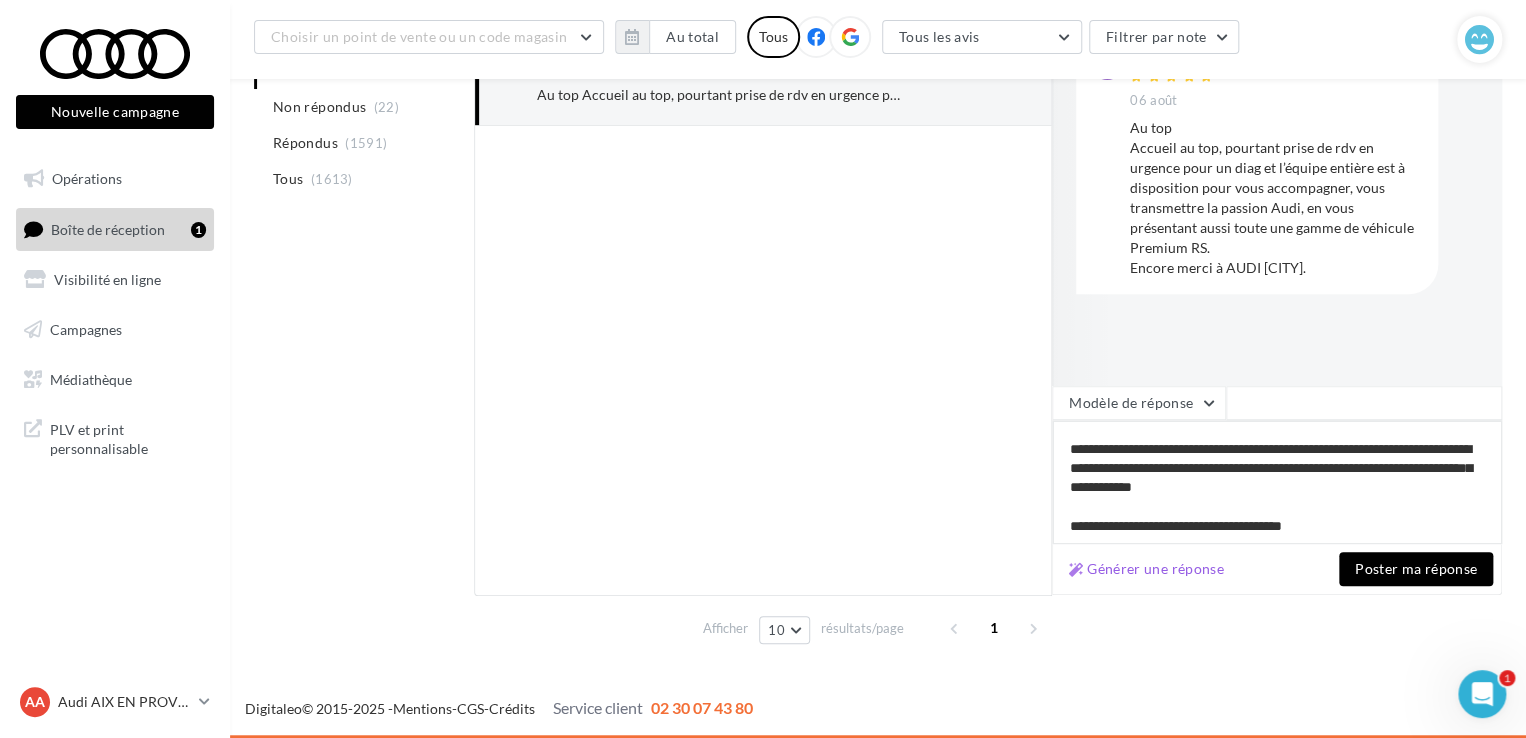 type on "**********" 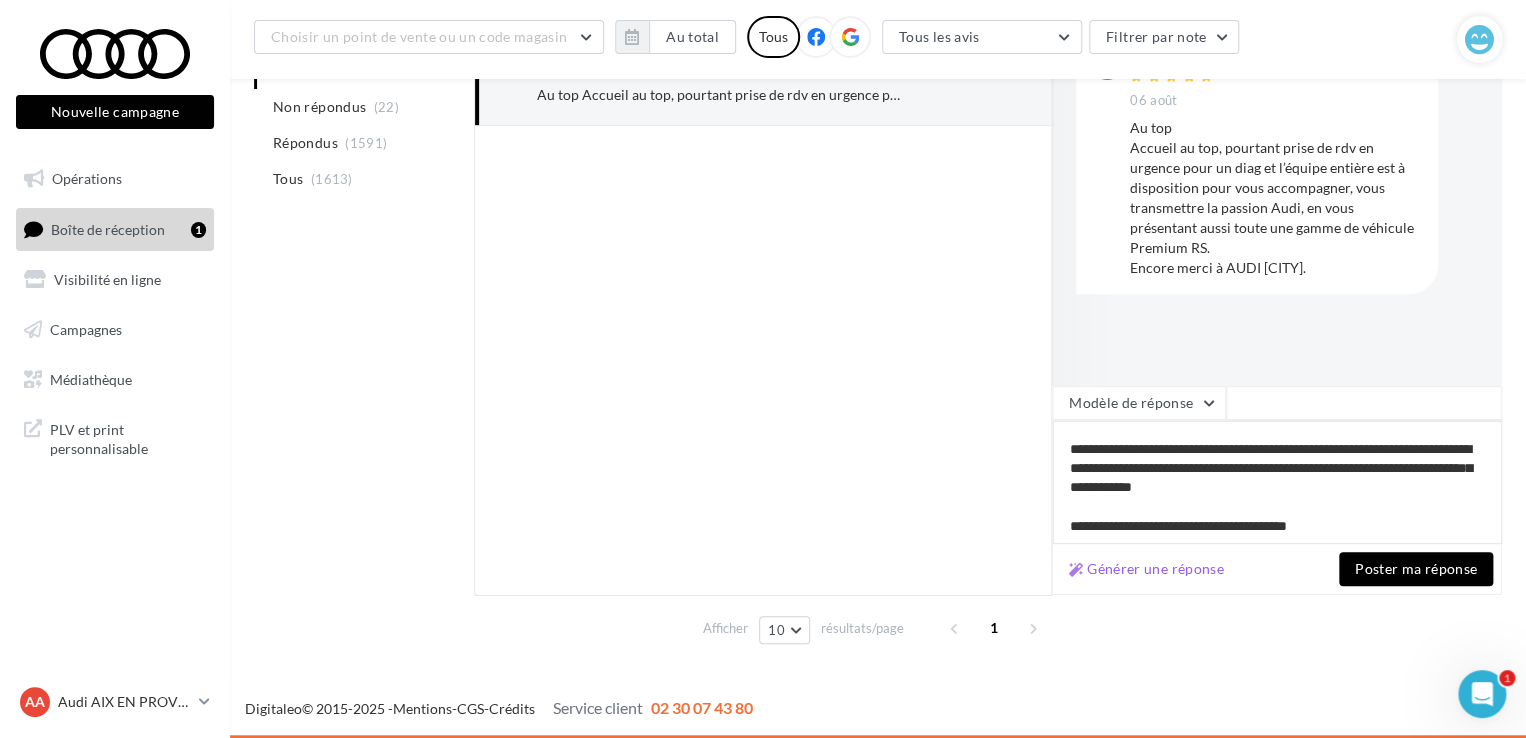 type on "**********" 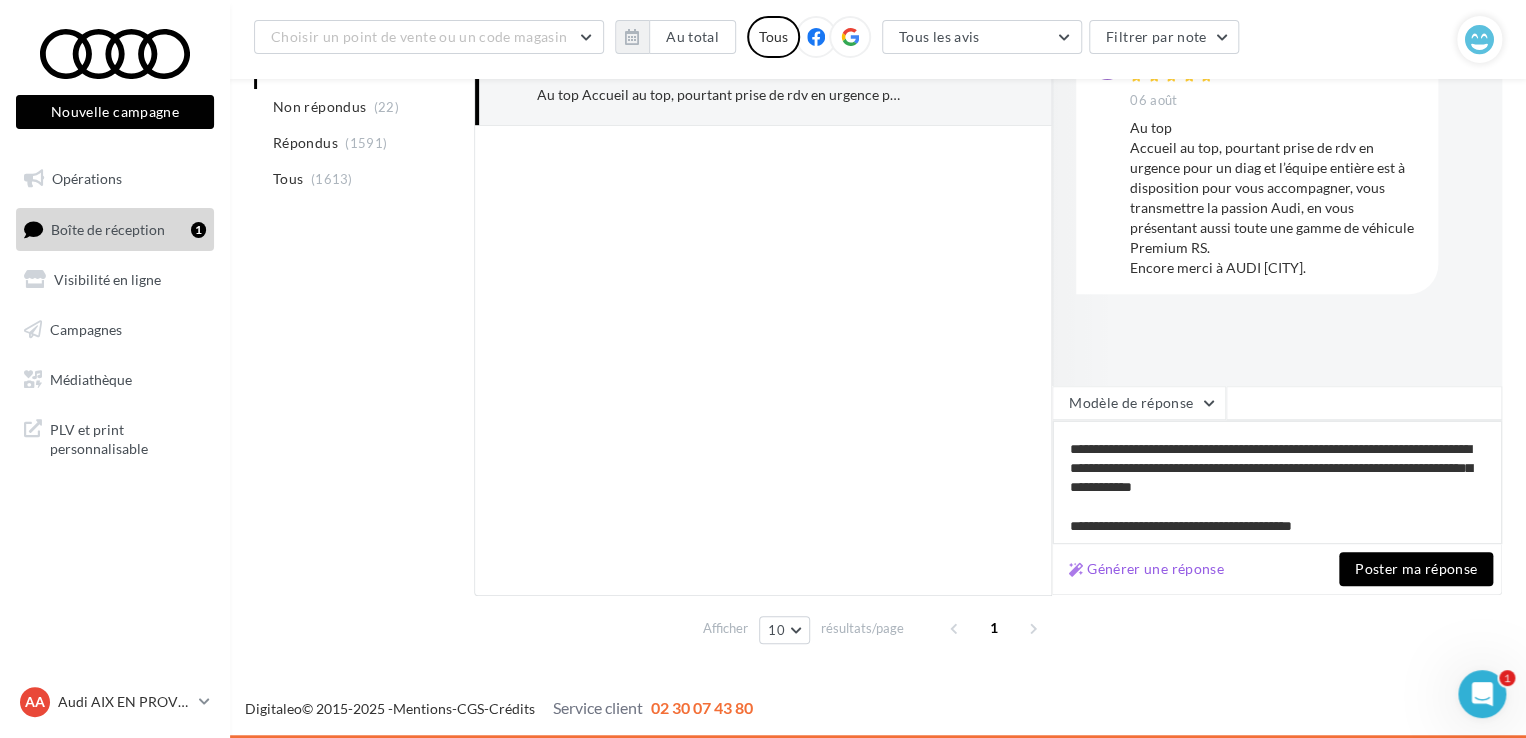 type on "**********" 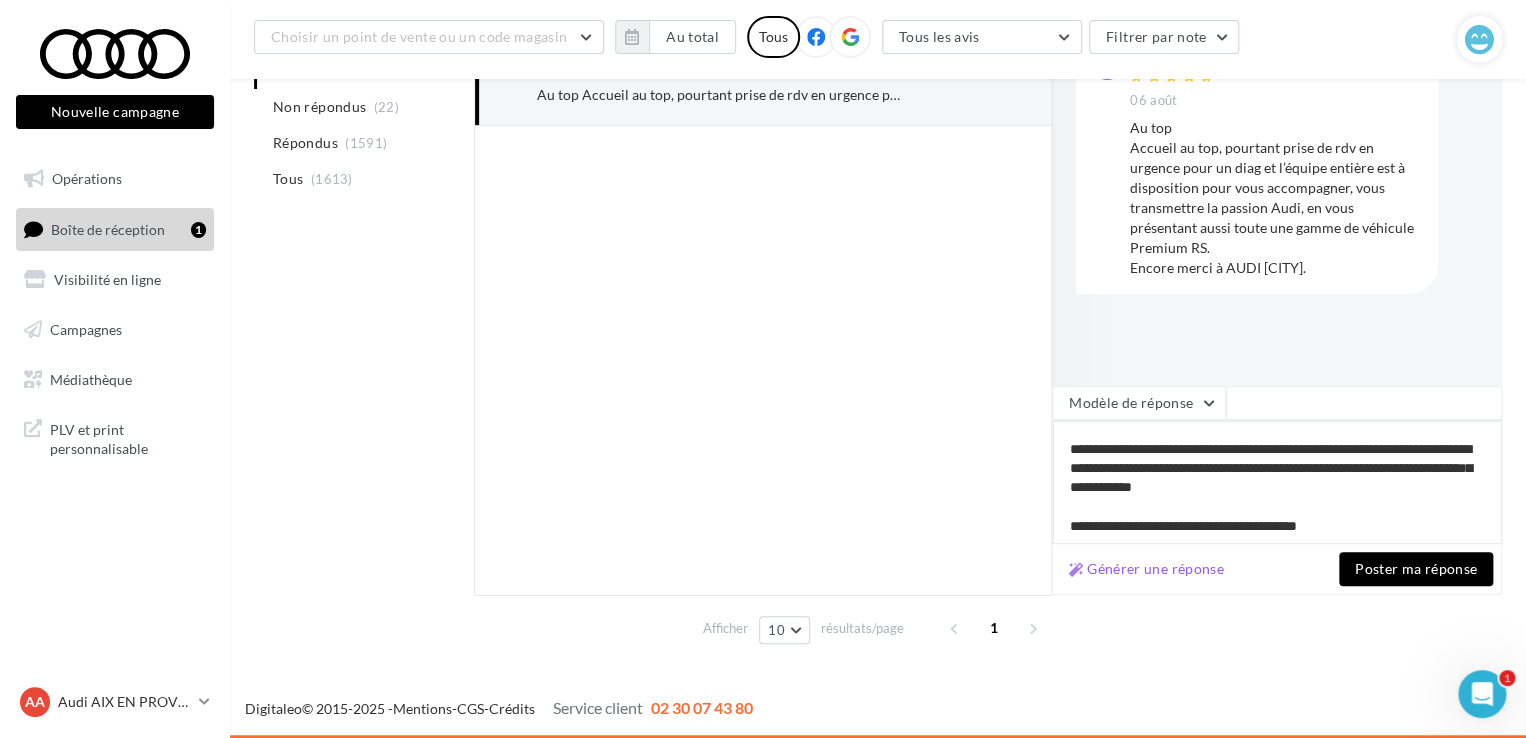 type on "**********" 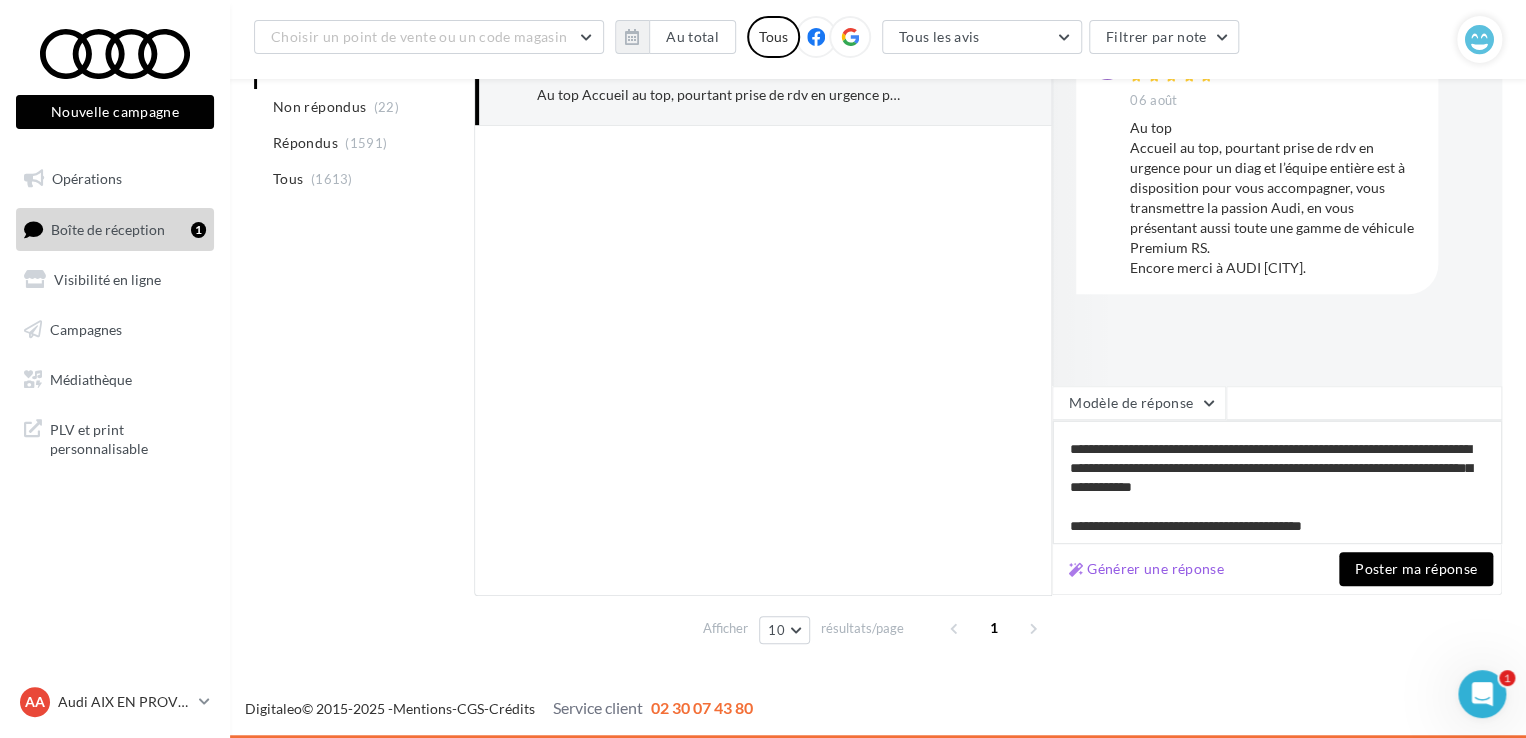 type on "**********" 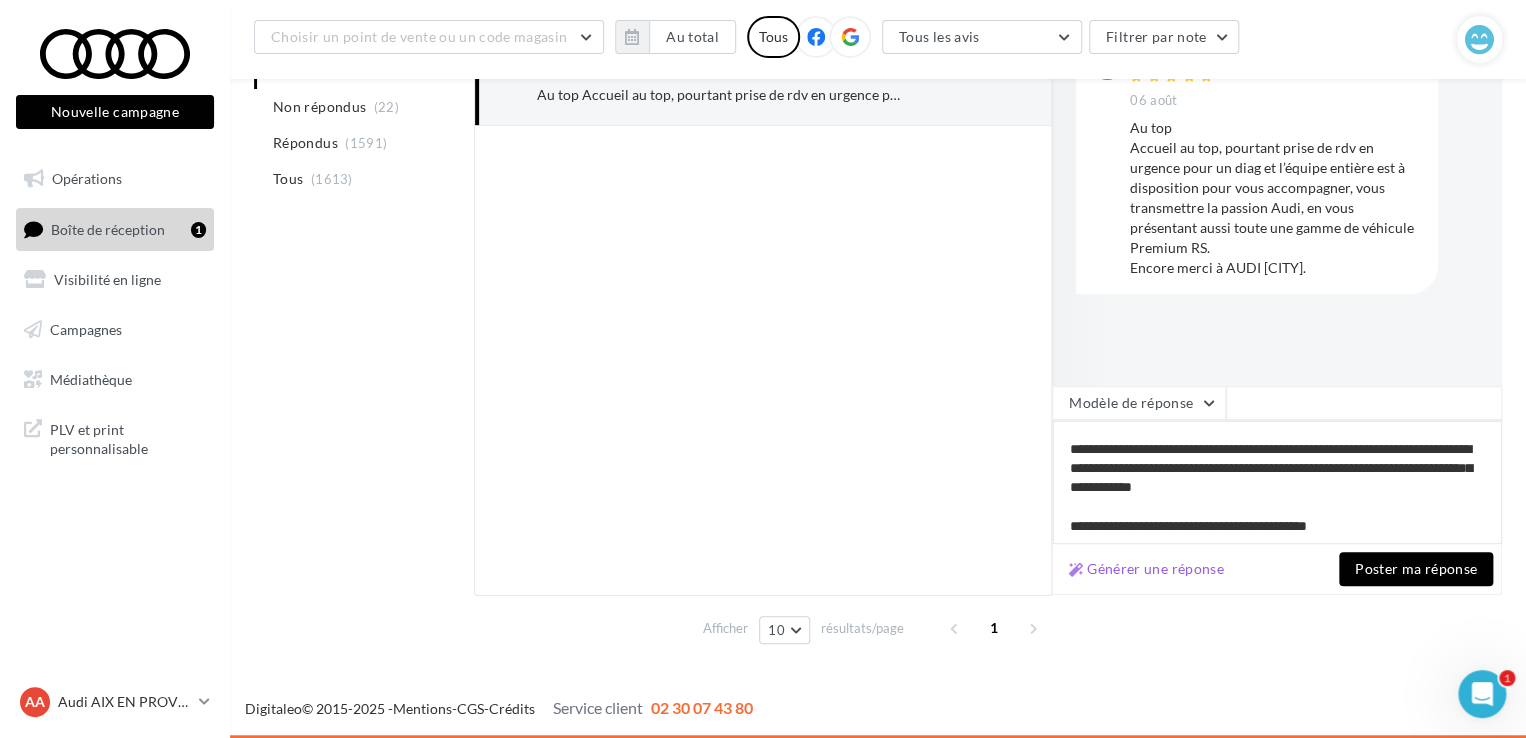 type on "**********" 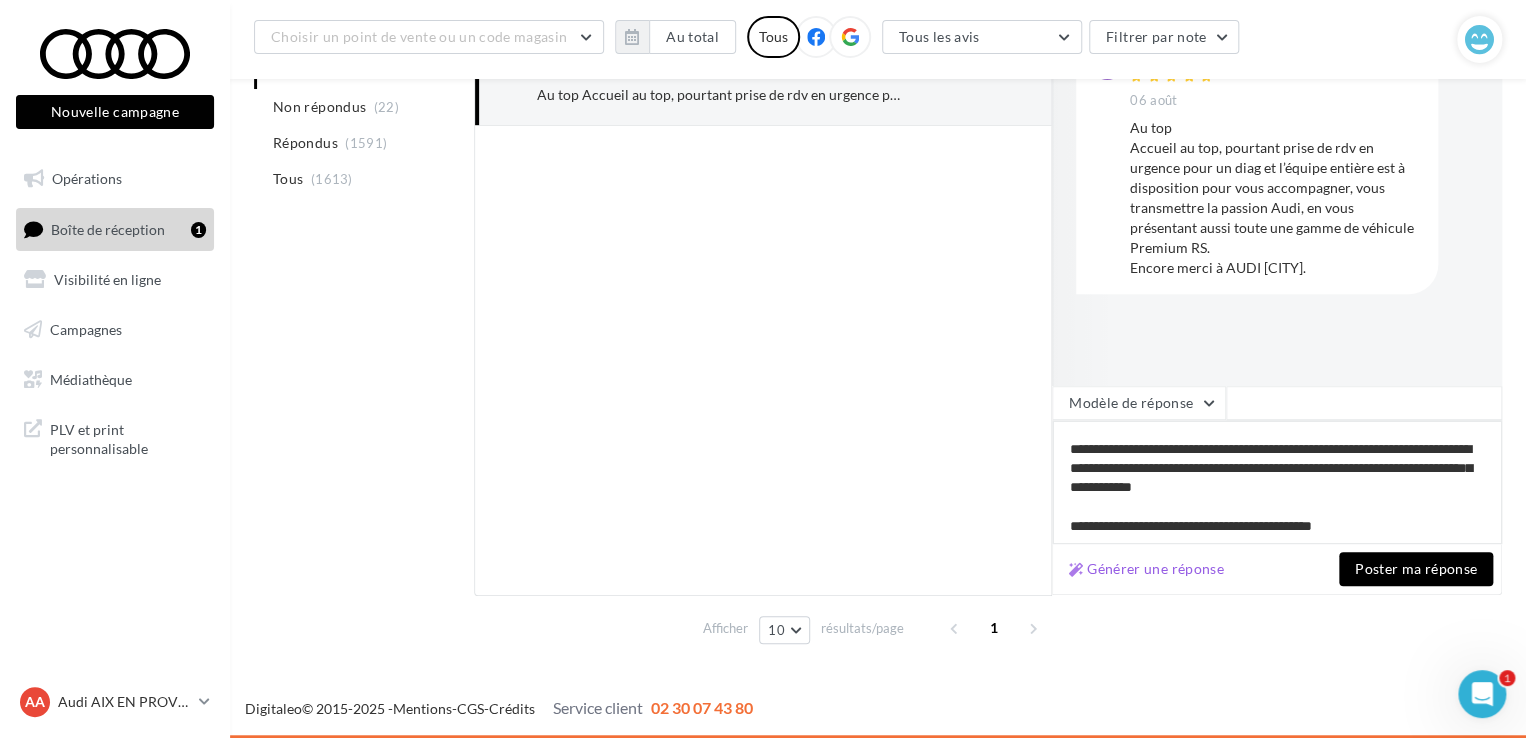 type on "**********" 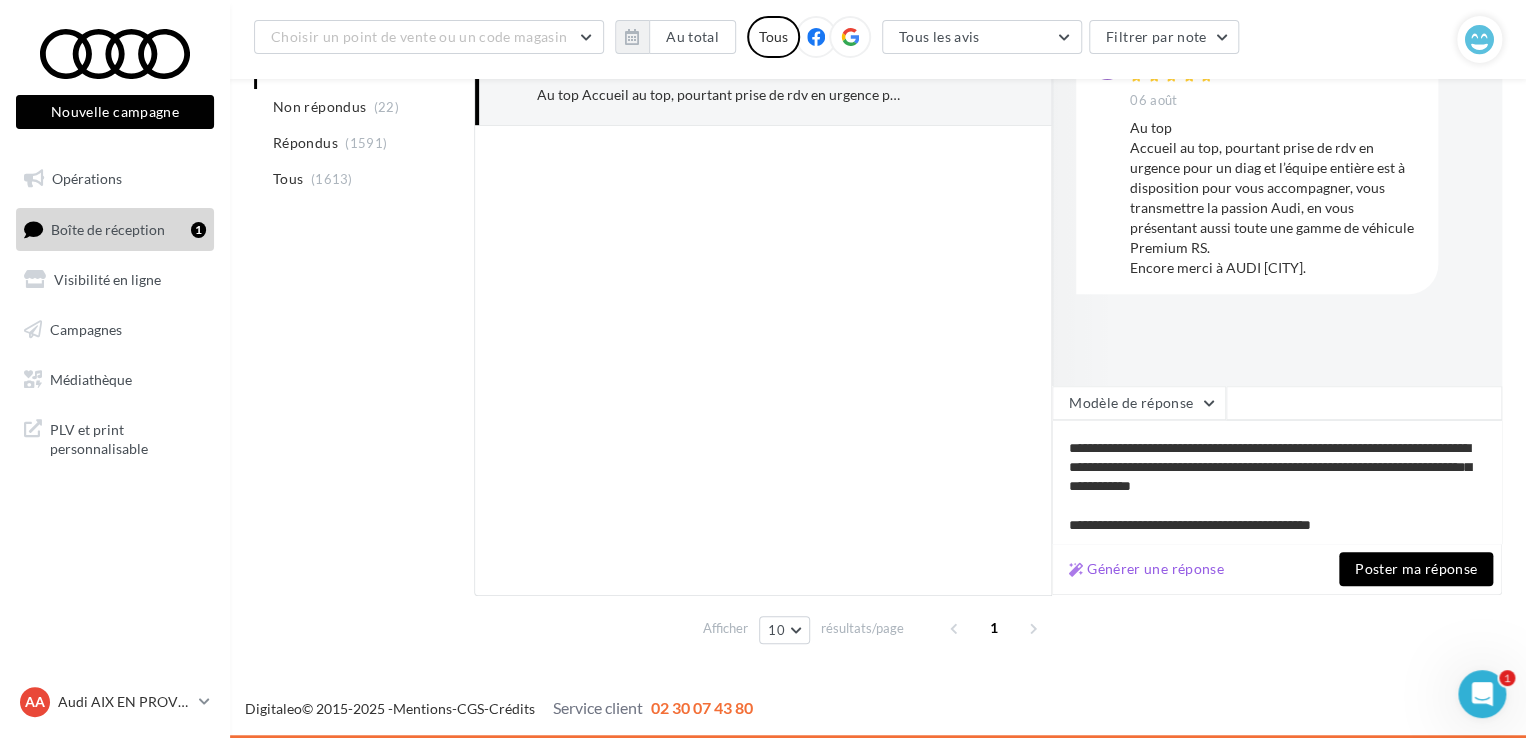 click on "Poster ma réponse" at bounding box center (1416, 569) 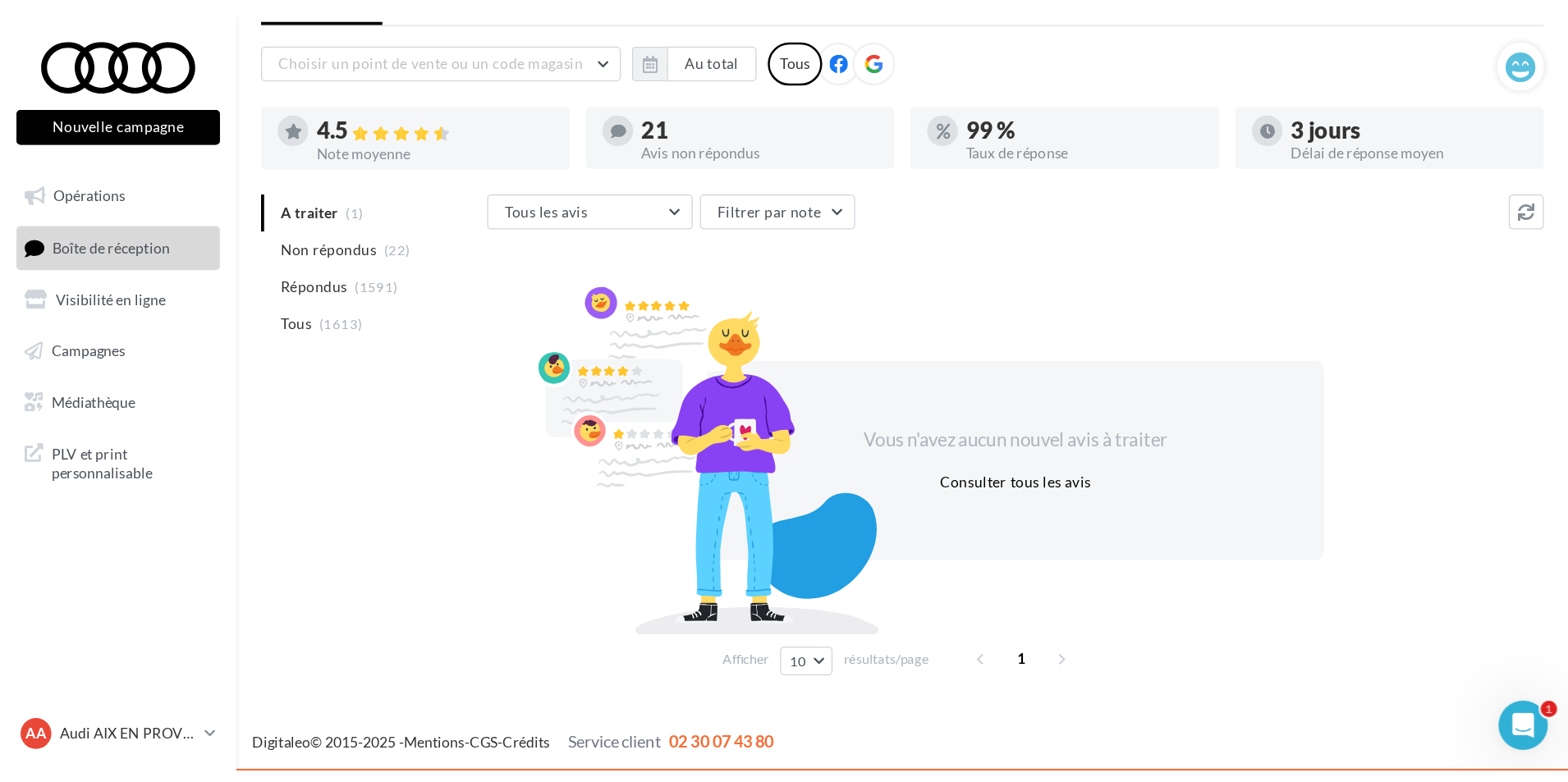 scroll, scrollTop: 26, scrollLeft: 0, axis: vertical 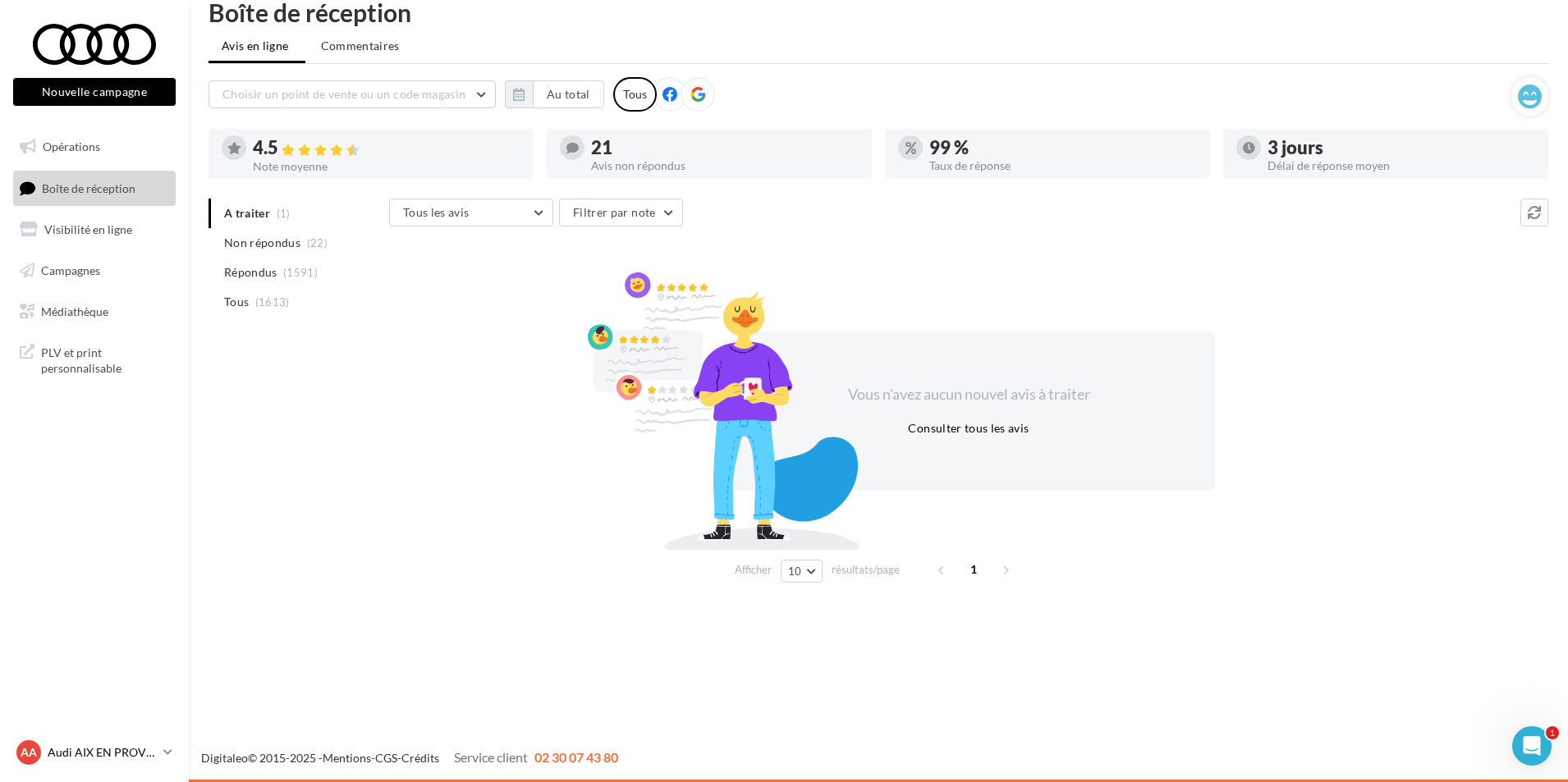 click on "Audi AIX EN PROVENCE" at bounding box center (102, 752) 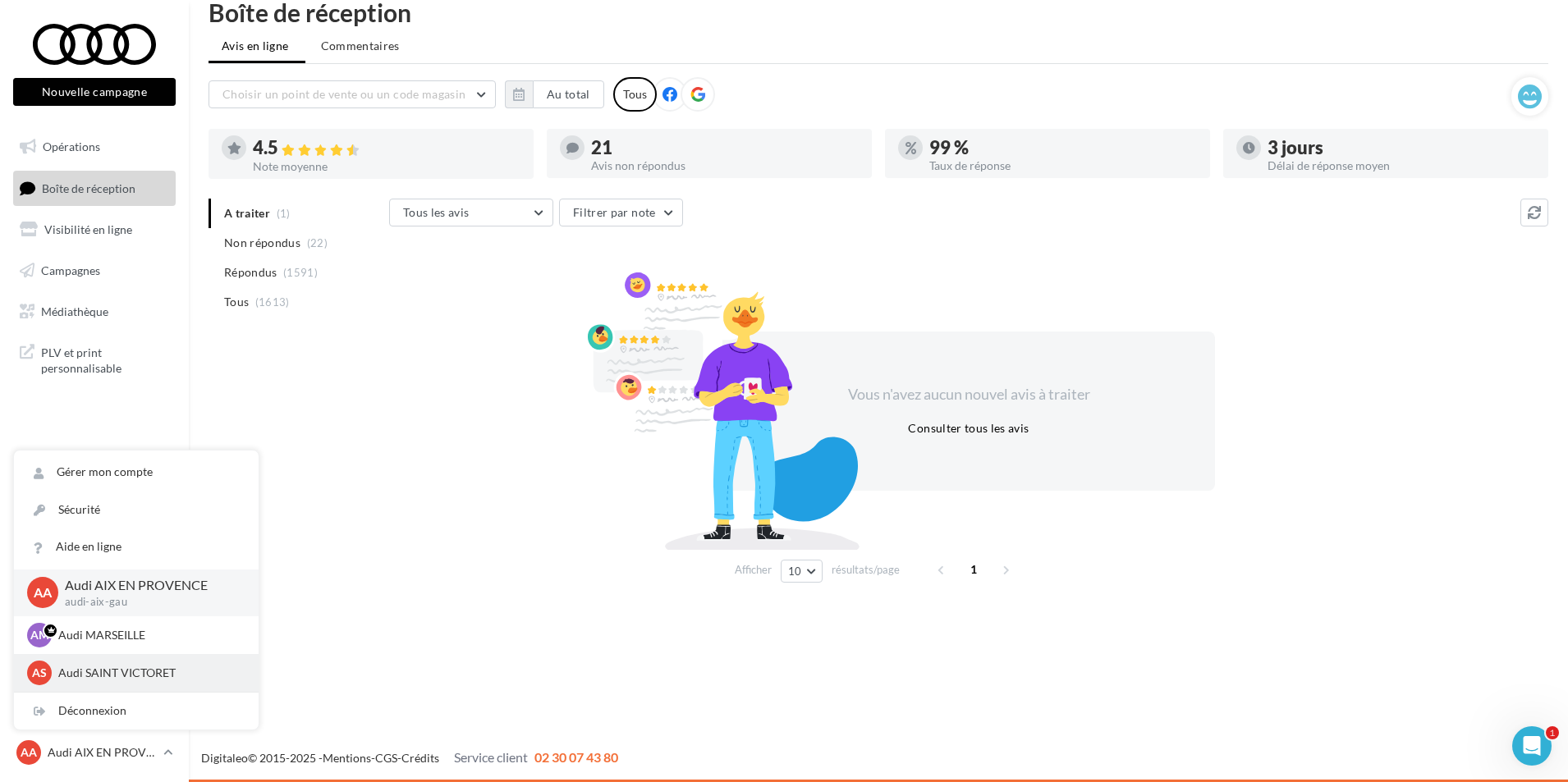 click on "Audi SAINT VICTORET" at bounding box center [149, 673] 